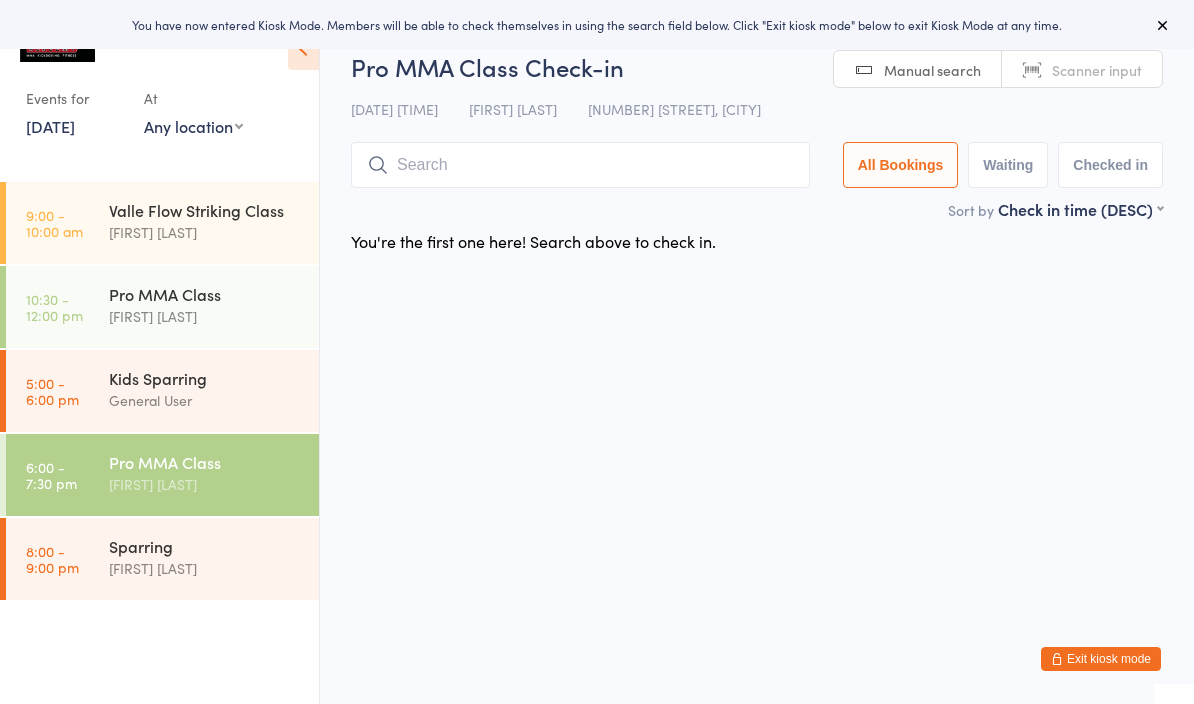 scroll, scrollTop: 0, scrollLeft: 0, axis: both 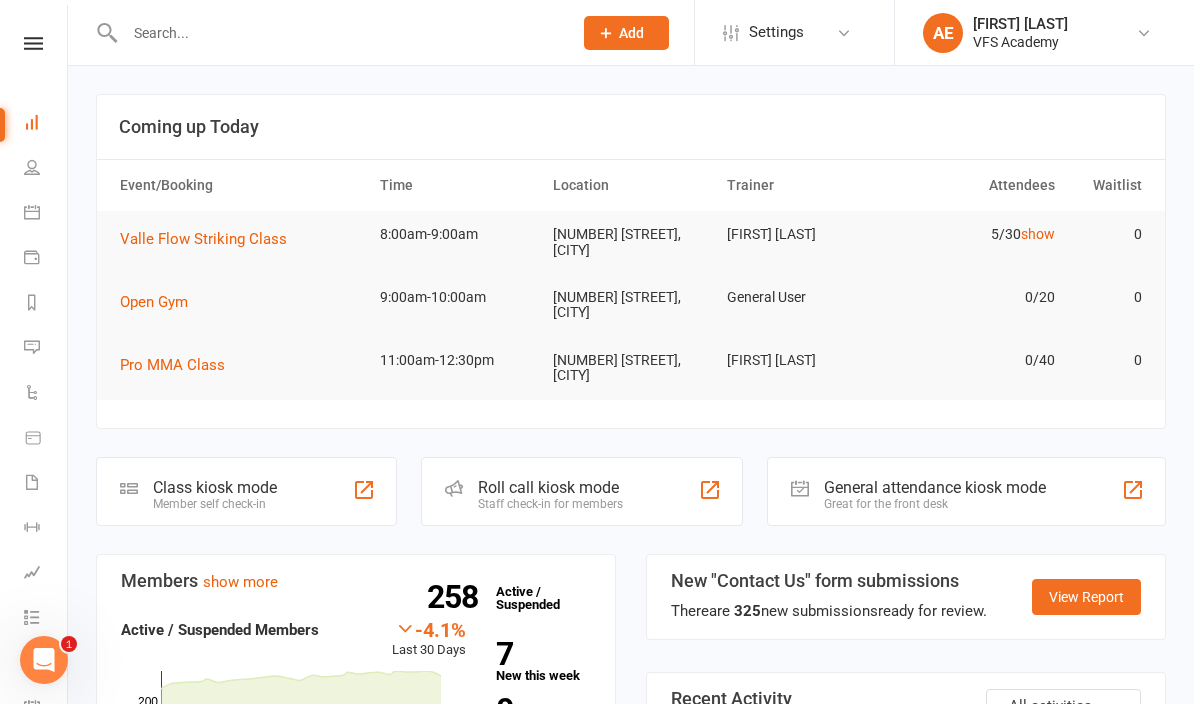 click at bounding box center (33, 43) 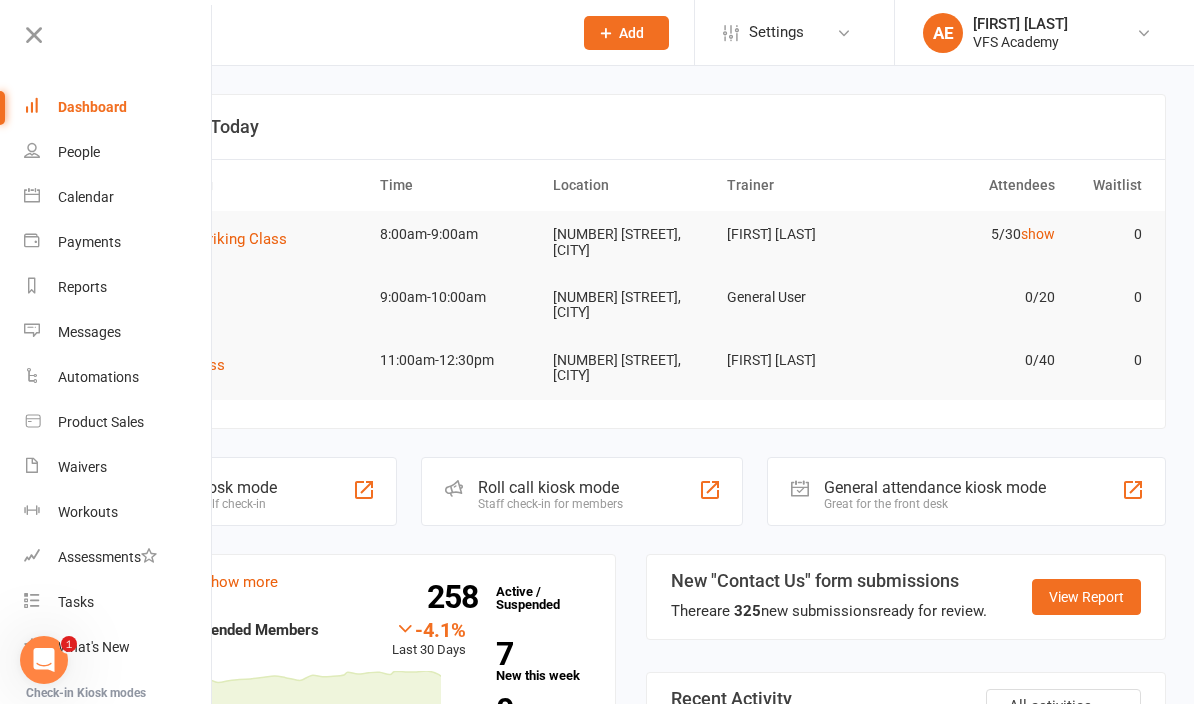 click on "Dashboard" at bounding box center [92, 107] 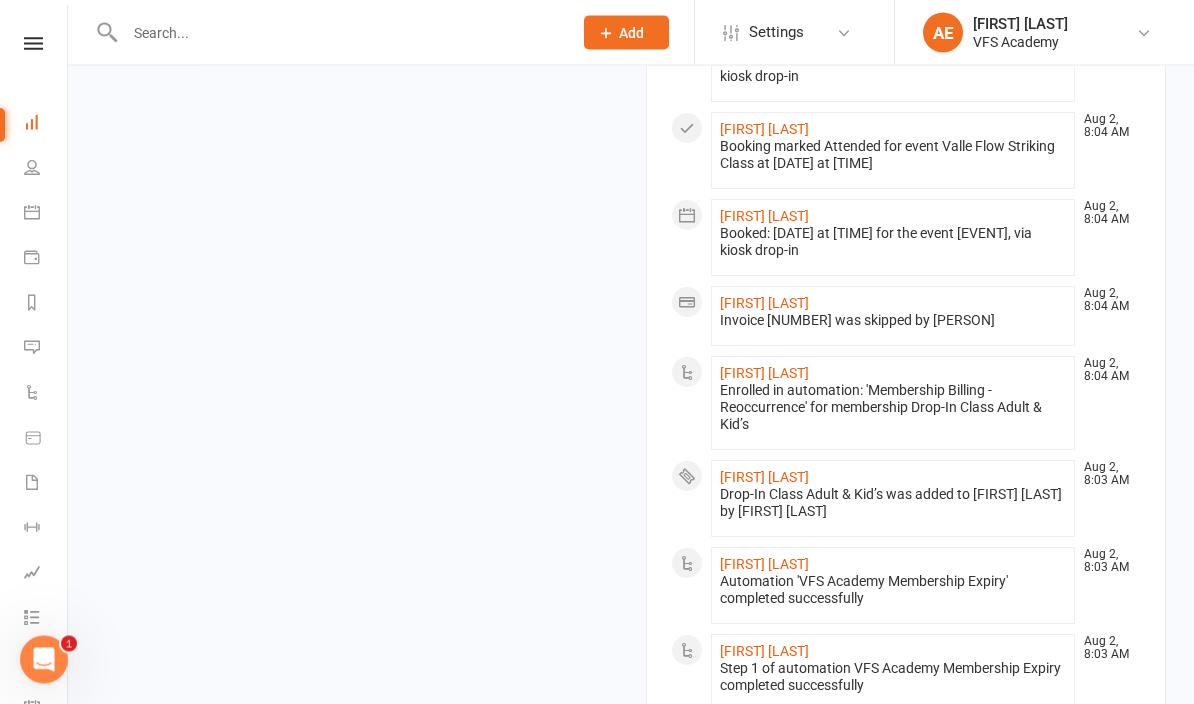 scroll, scrollTop: 1921, scrollLeft: 0, axis: vertical 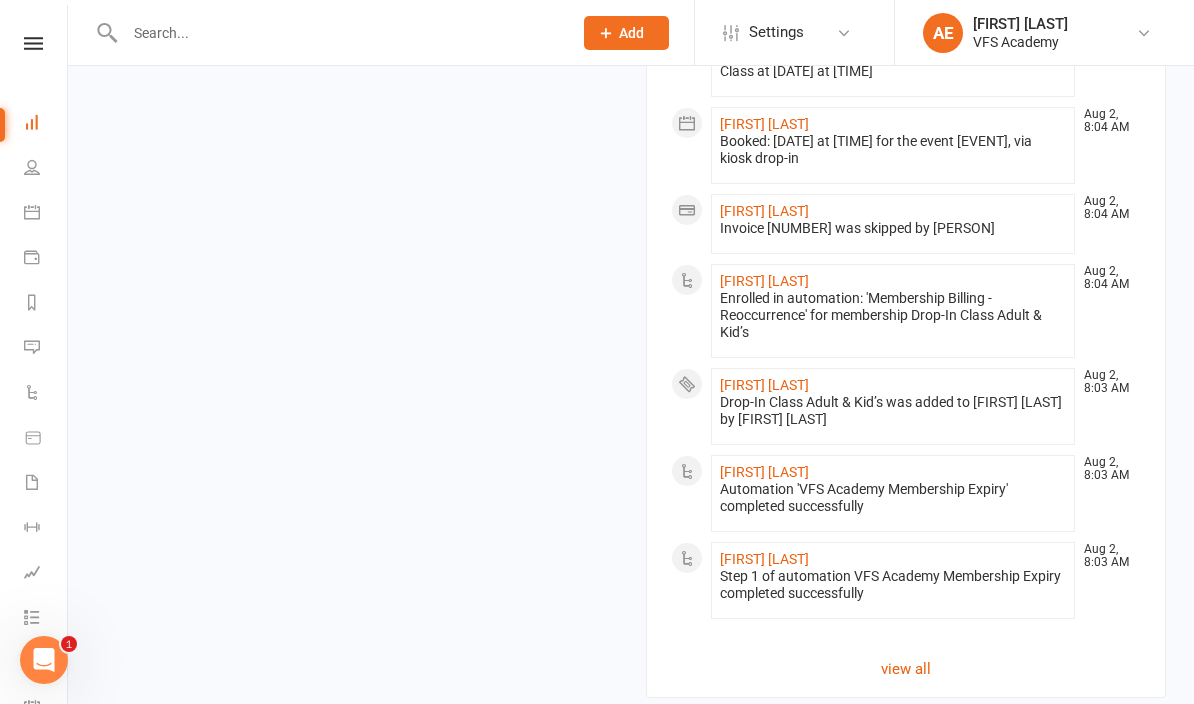 click on "view all" 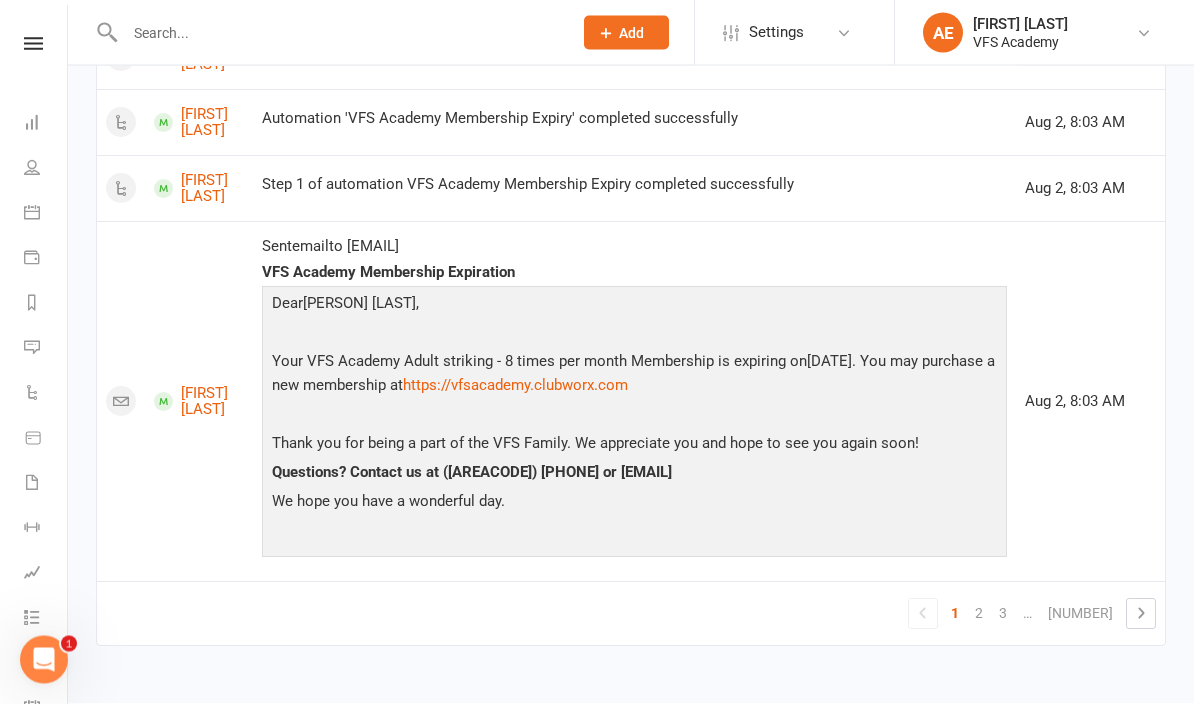 scroll, scrollTop: 2852, scrollLeft: 0, axis: vertical 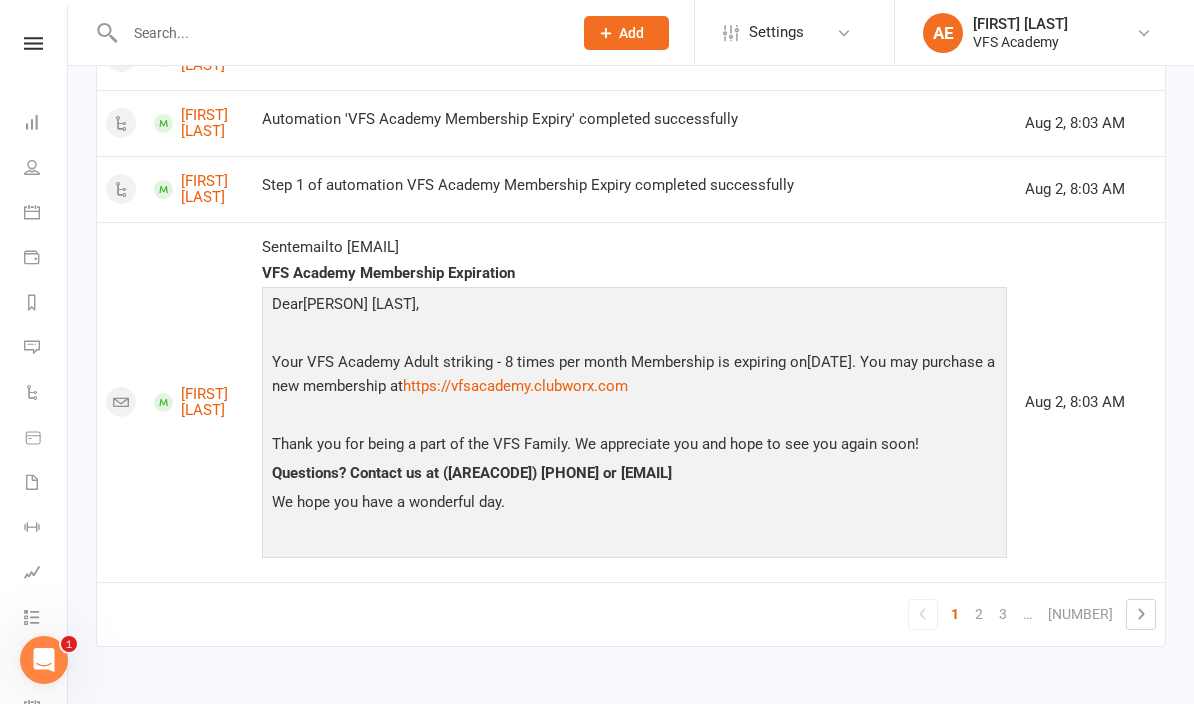 click 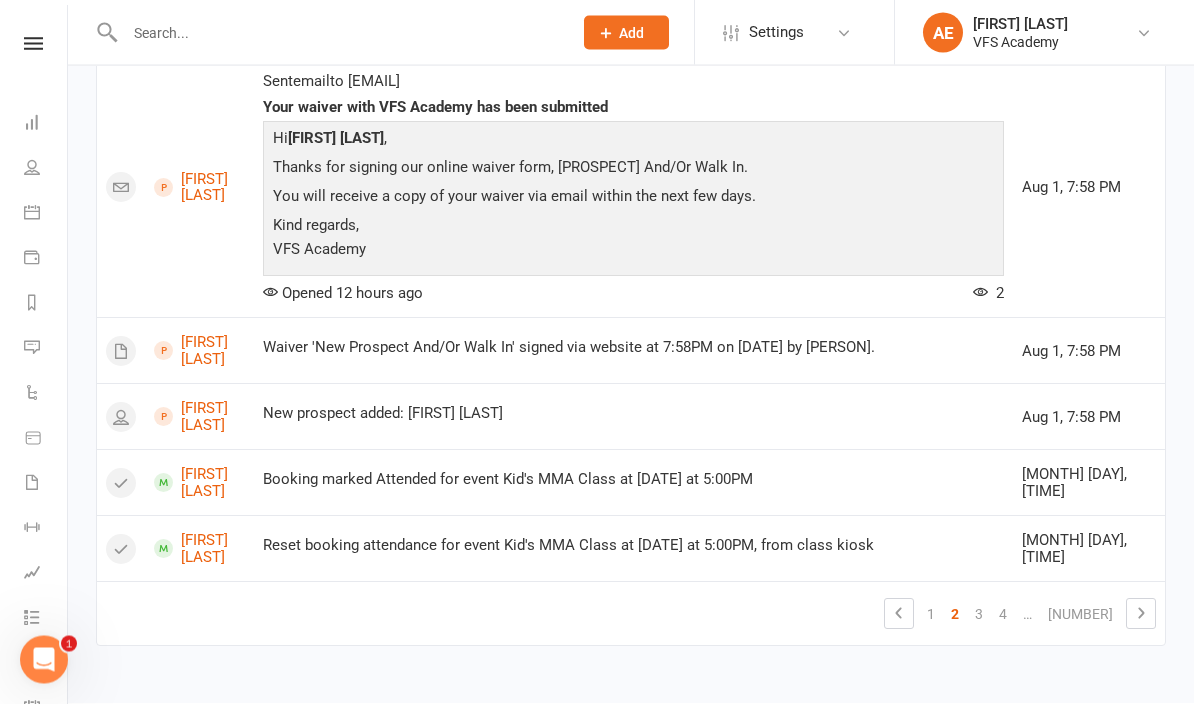 scroll, scrollTop: 2508, scrollLeft: 0, axis: vertical 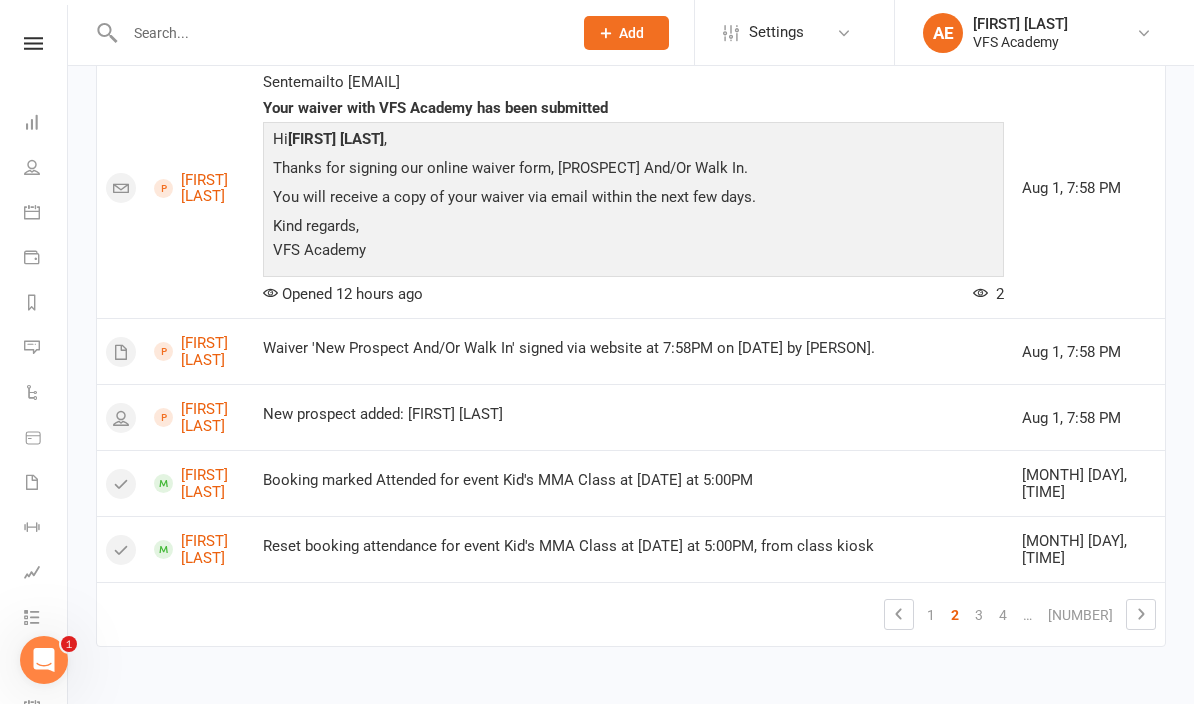 click 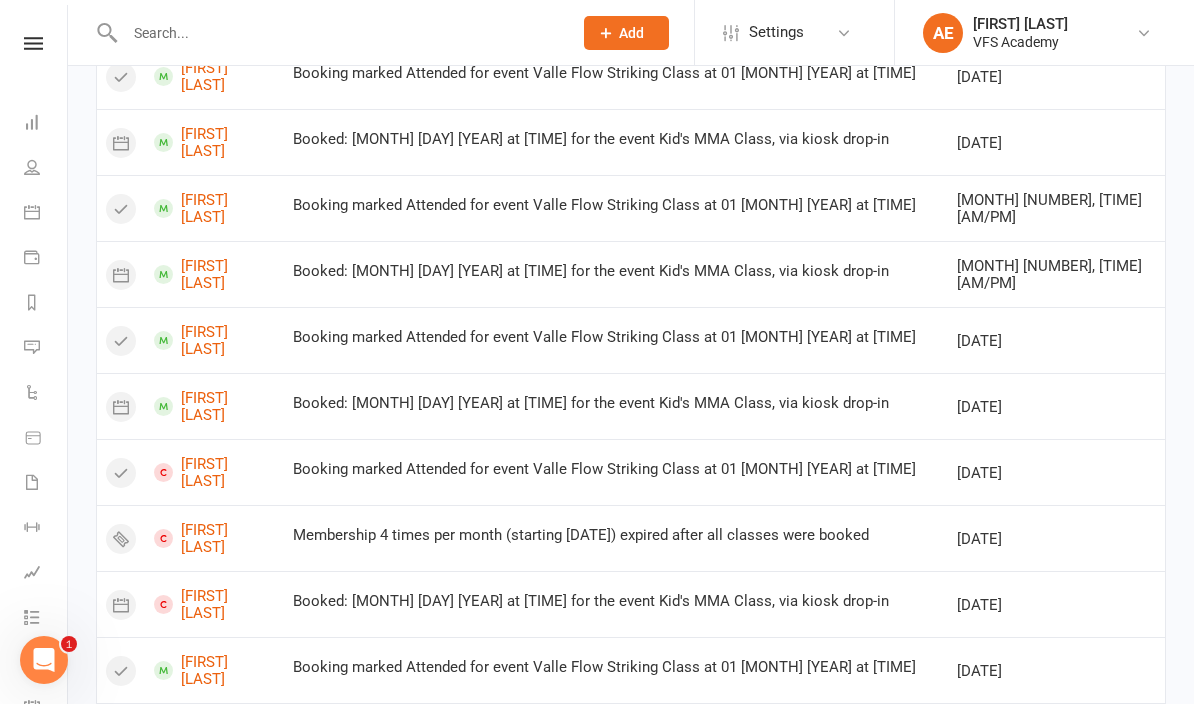 scroll, scrollTop: 1231, scrollLeft: 0, axis: vertical 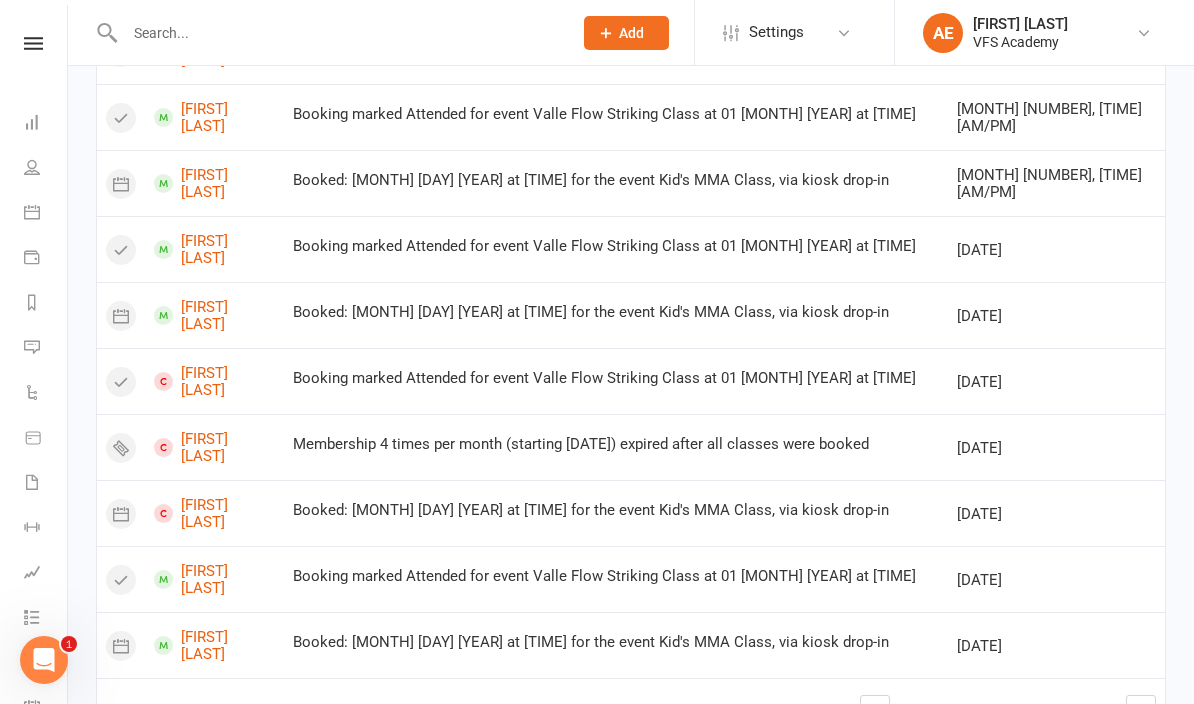 click 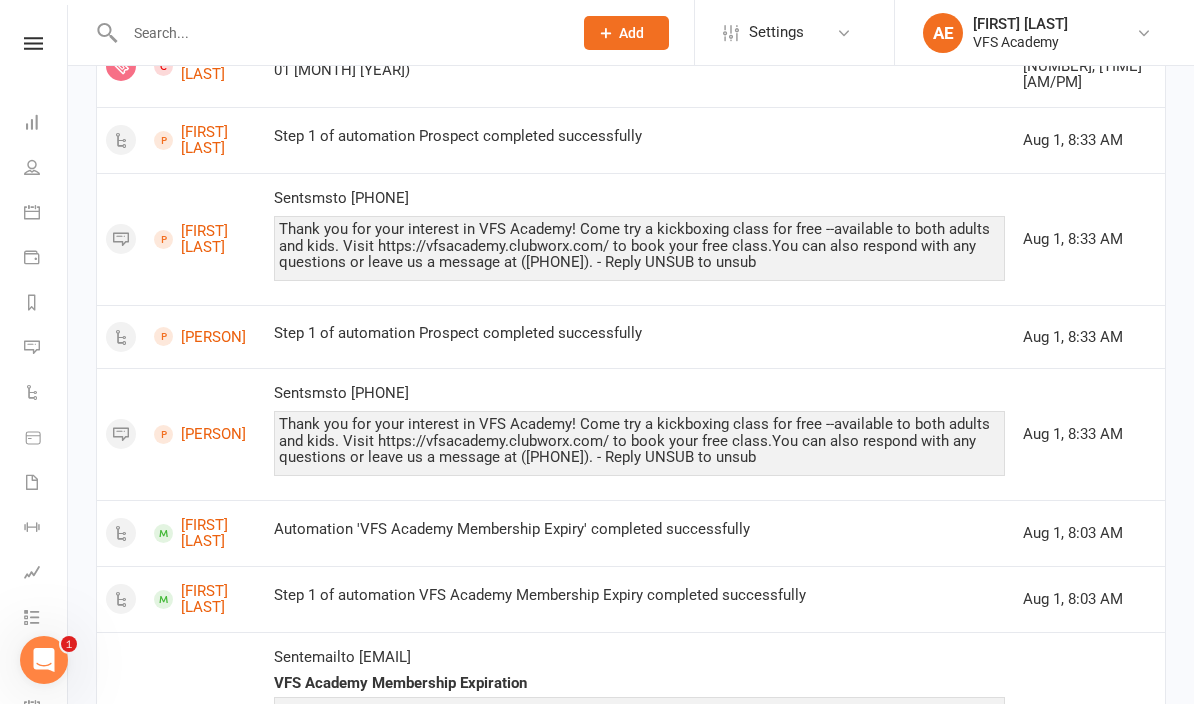 scroll, scrollTop: 0, scrollLeft: 0, axis: both 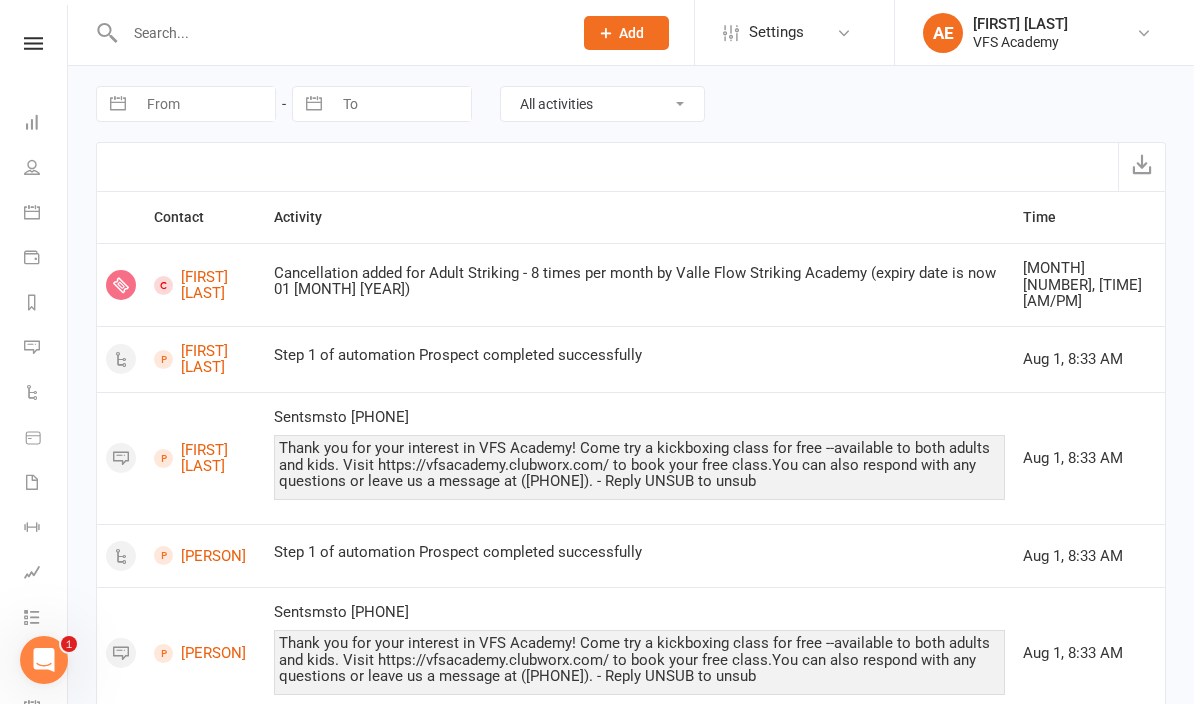 click at bounding box center (33, 43) 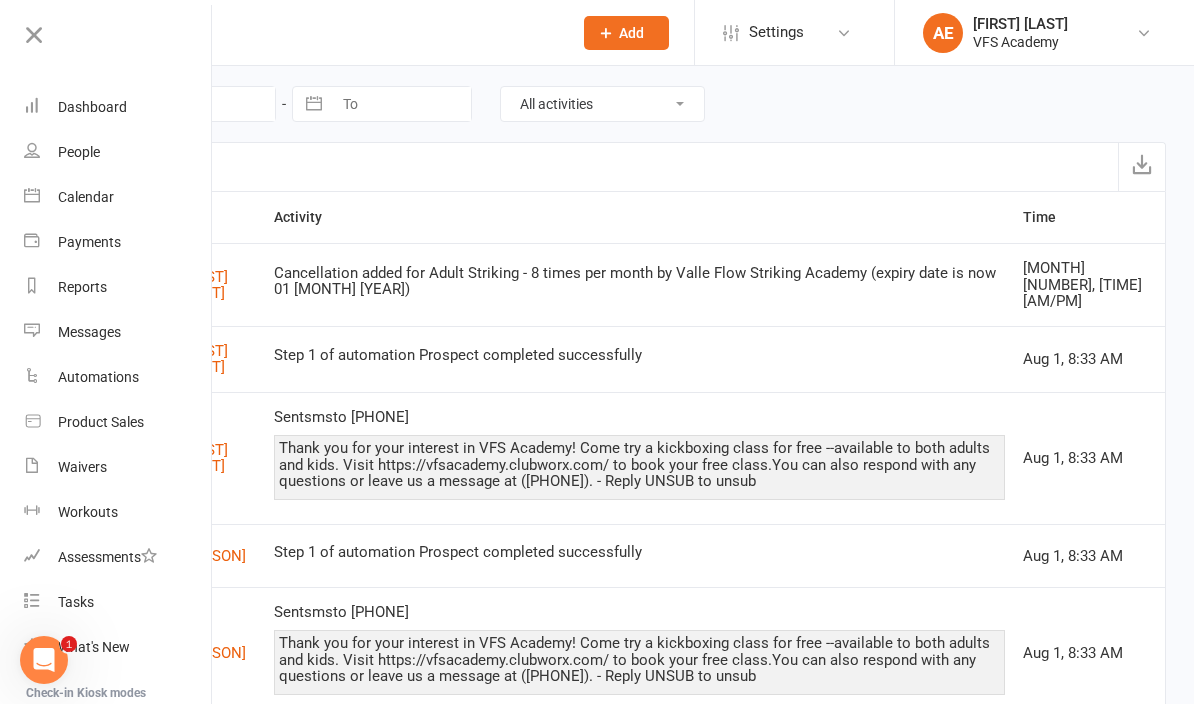 click on "Waivers" at bounding box center (118, 467) 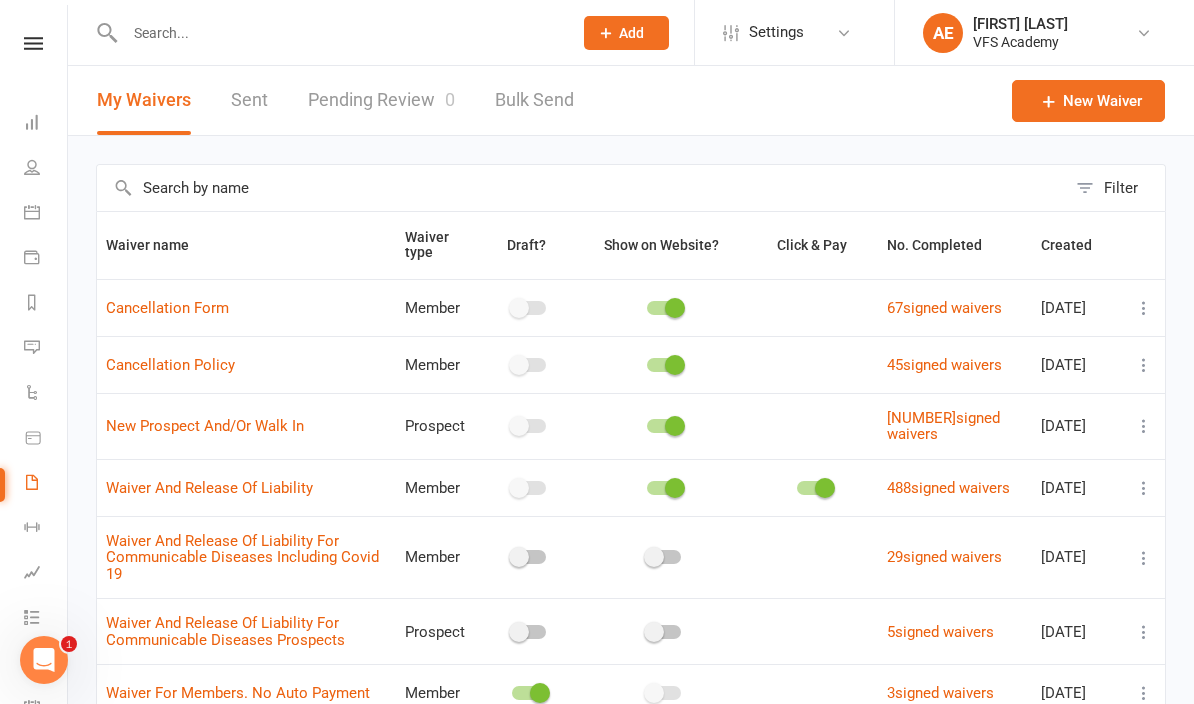 click on "Pending Review 0" at bounding box center (381, 100) 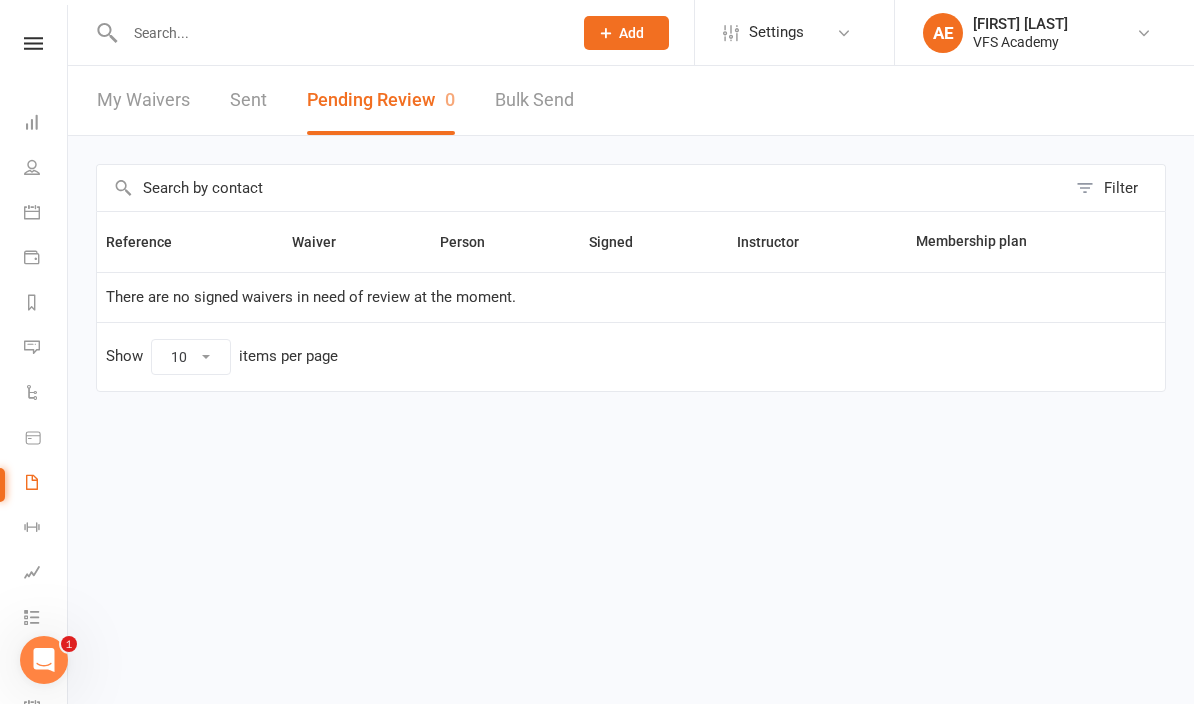click on "Sent" at bounding box center (248, 100) 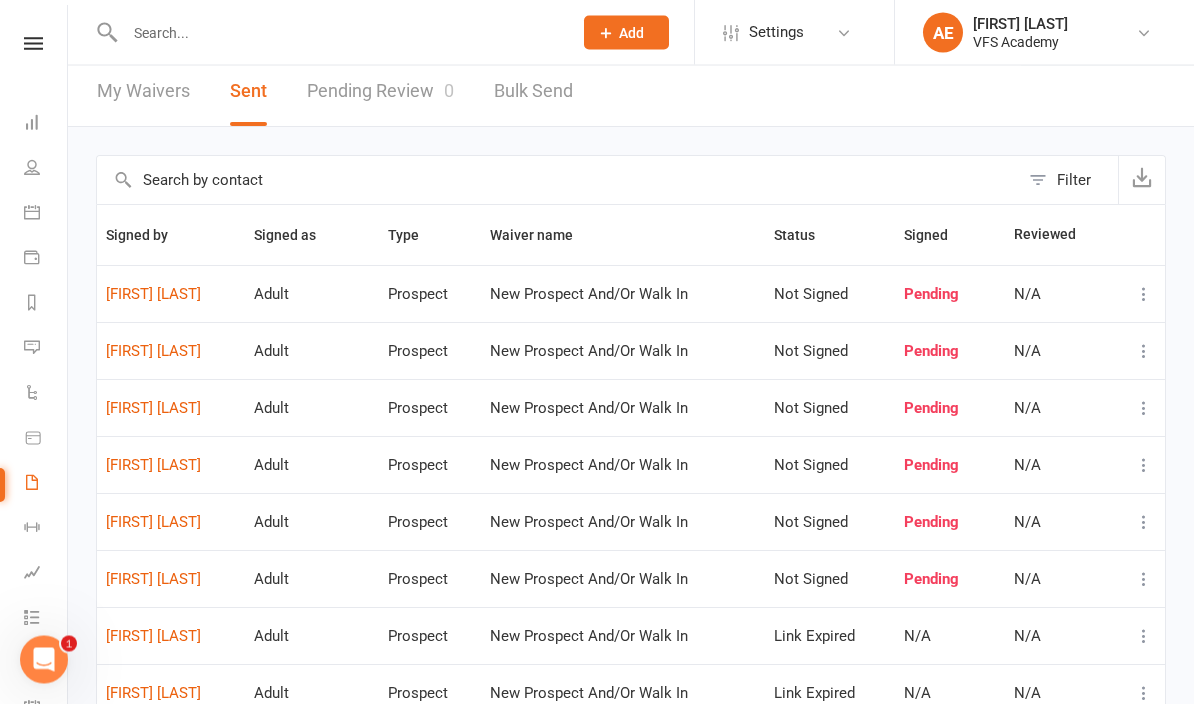 scroll, scrollTop: 0, scrollLeft: 0, axis: both 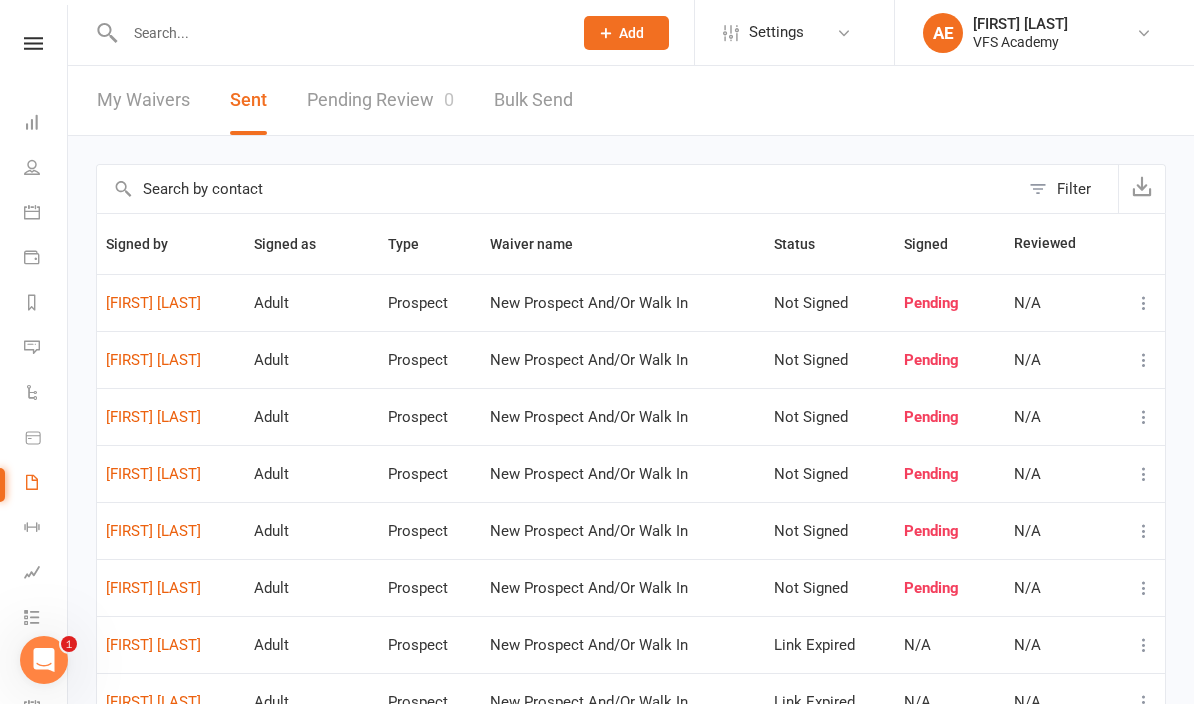 click on "My Waivers" at bounding box center (143, 100) 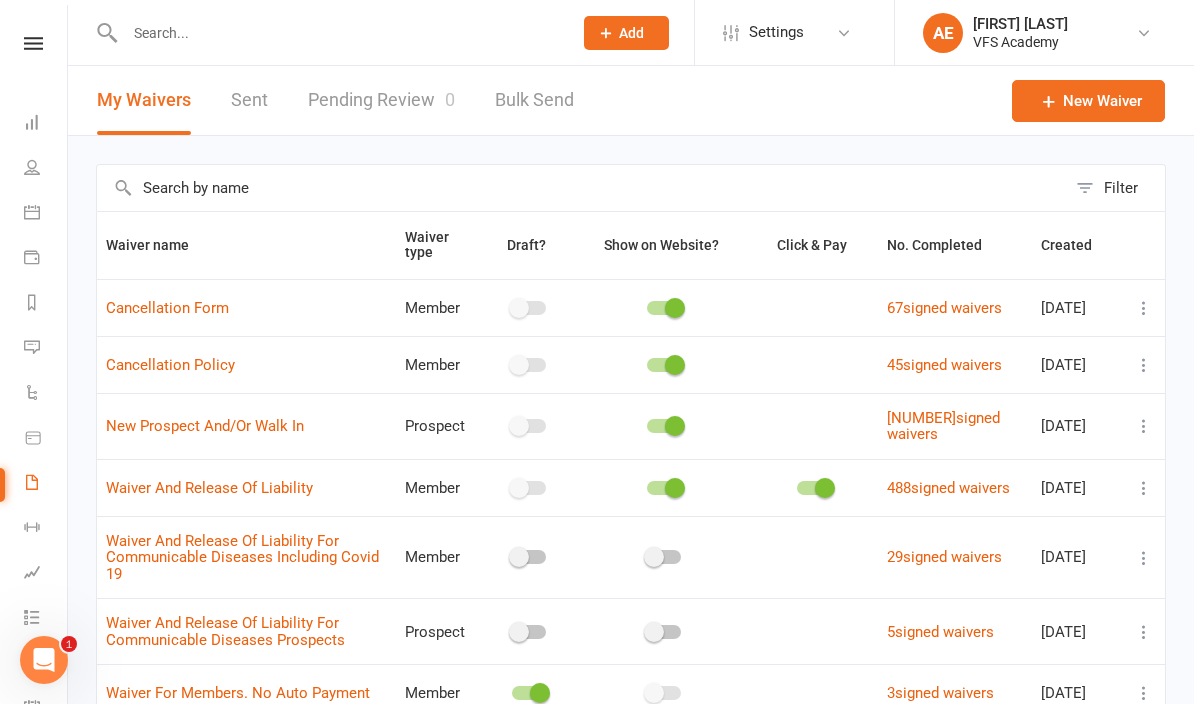 click at bounding box center (33, 43) 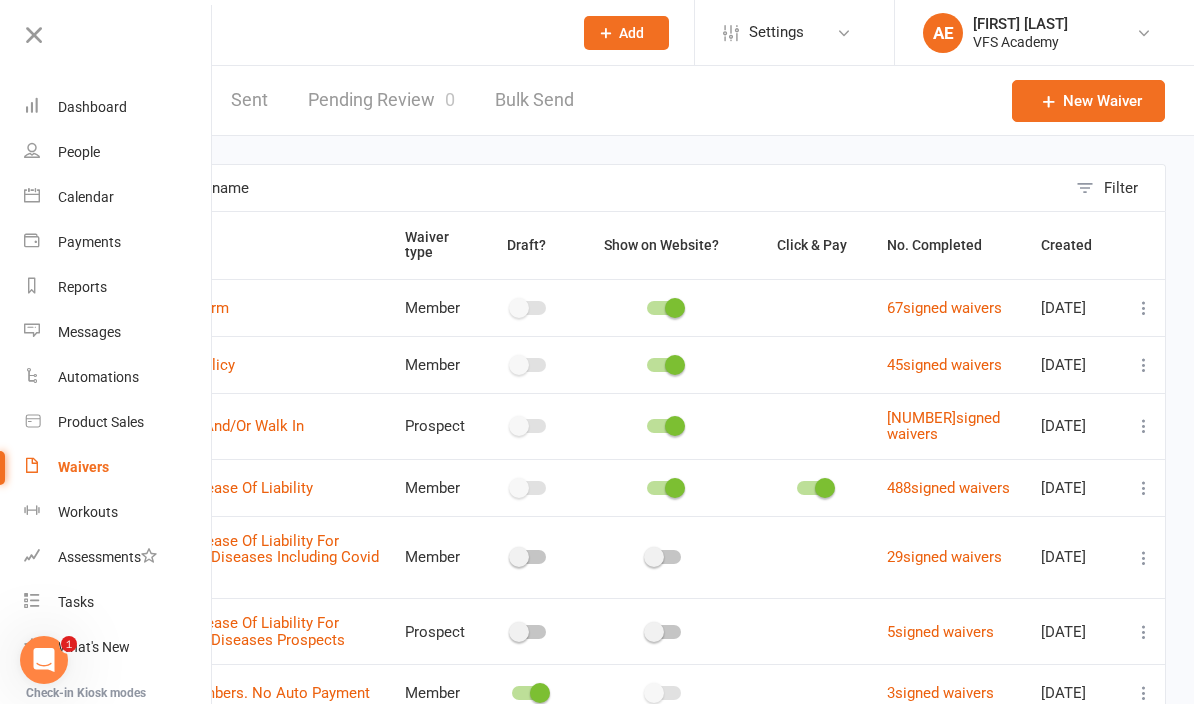 click on "Dashboard" at bounding box center (118, 107) 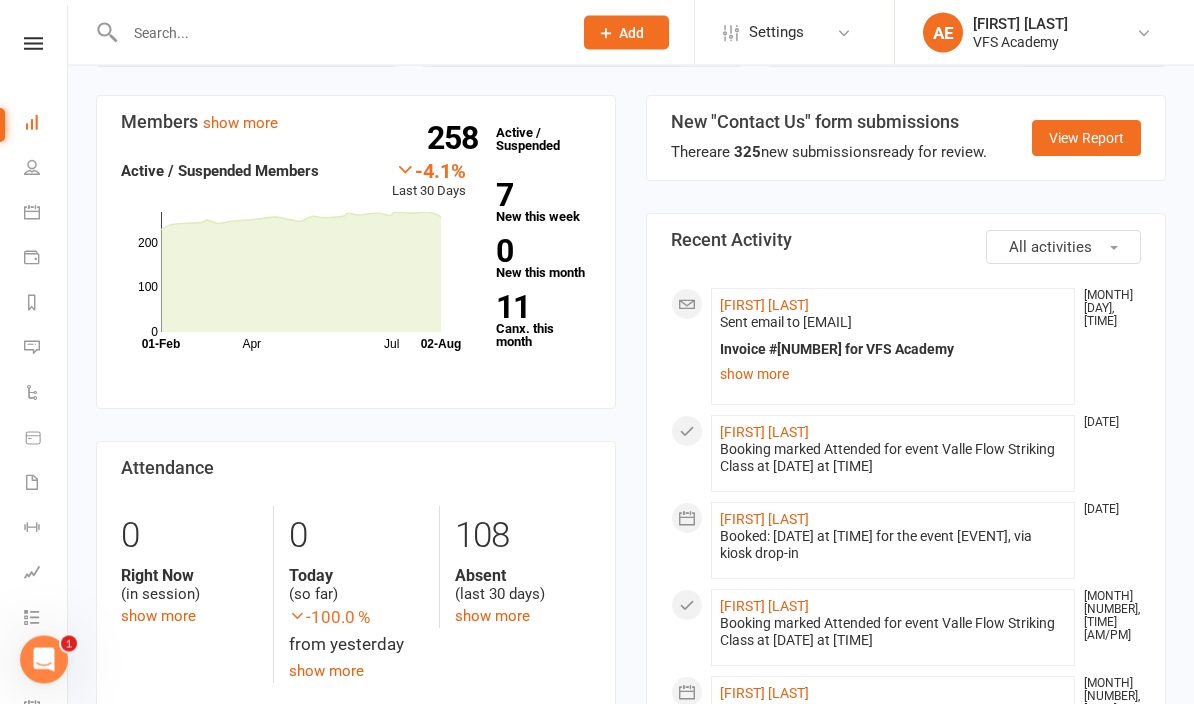scroll, scrollTop: 459, scrollLeft: 0, axis: vertical 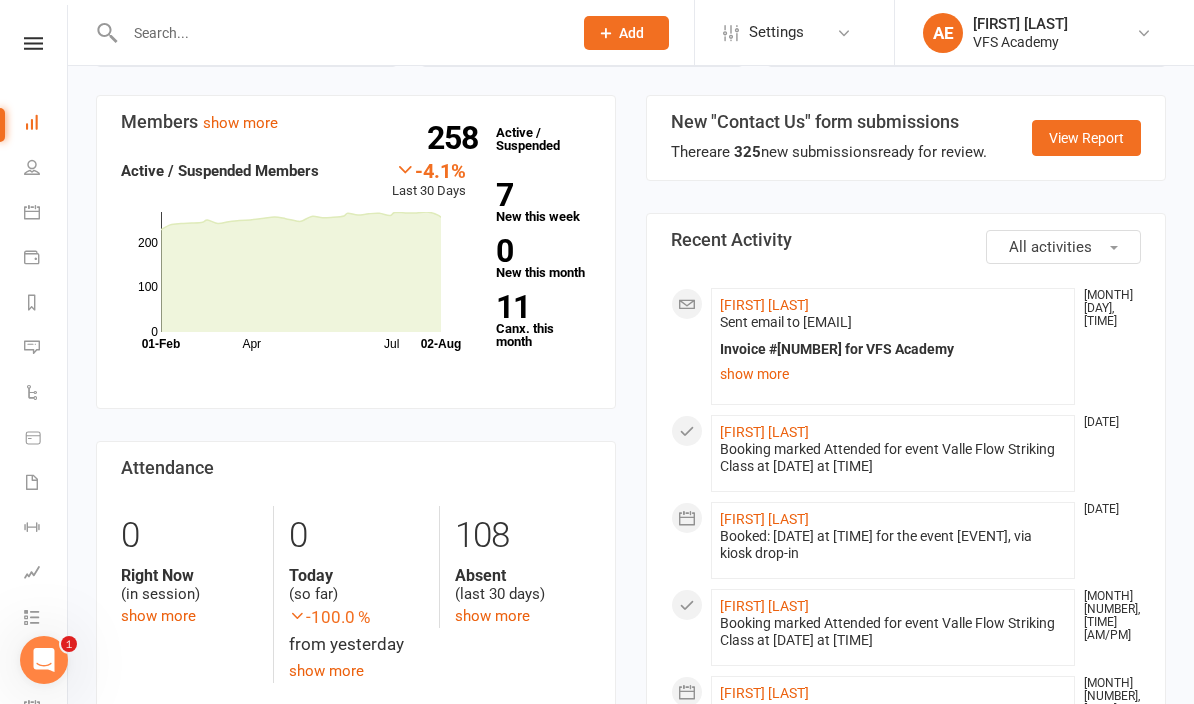 click on "All activities" 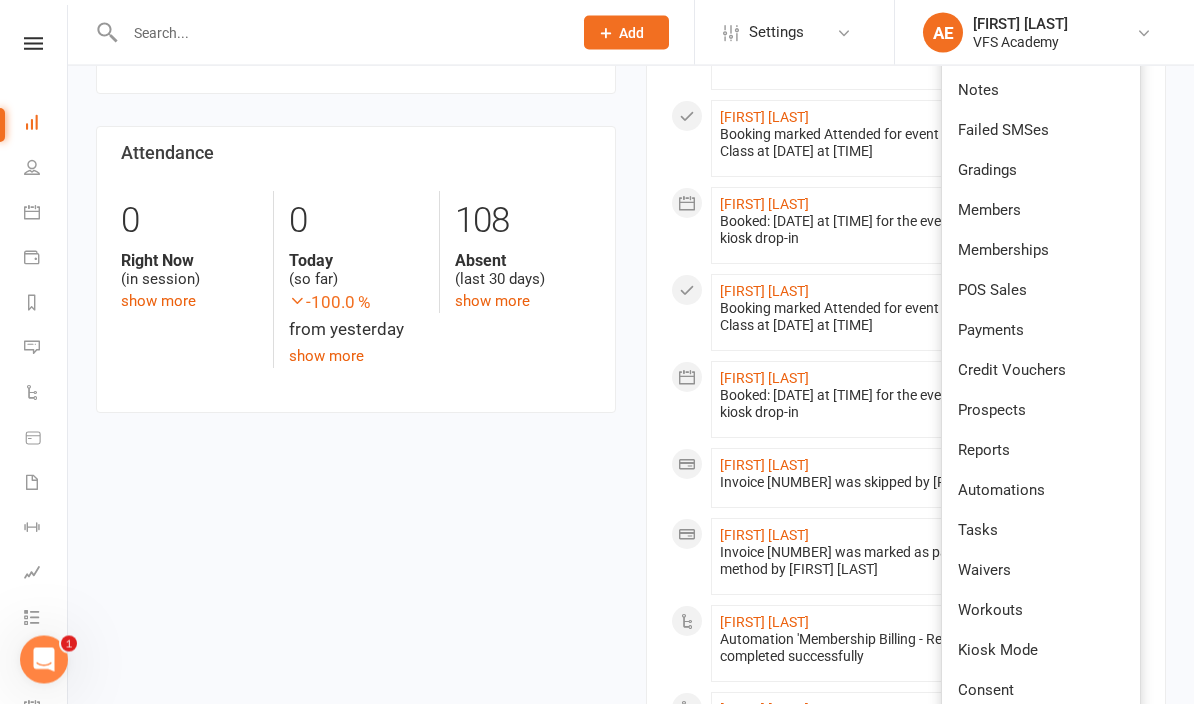 click on "Waivers" at bounding box center (984, 571) 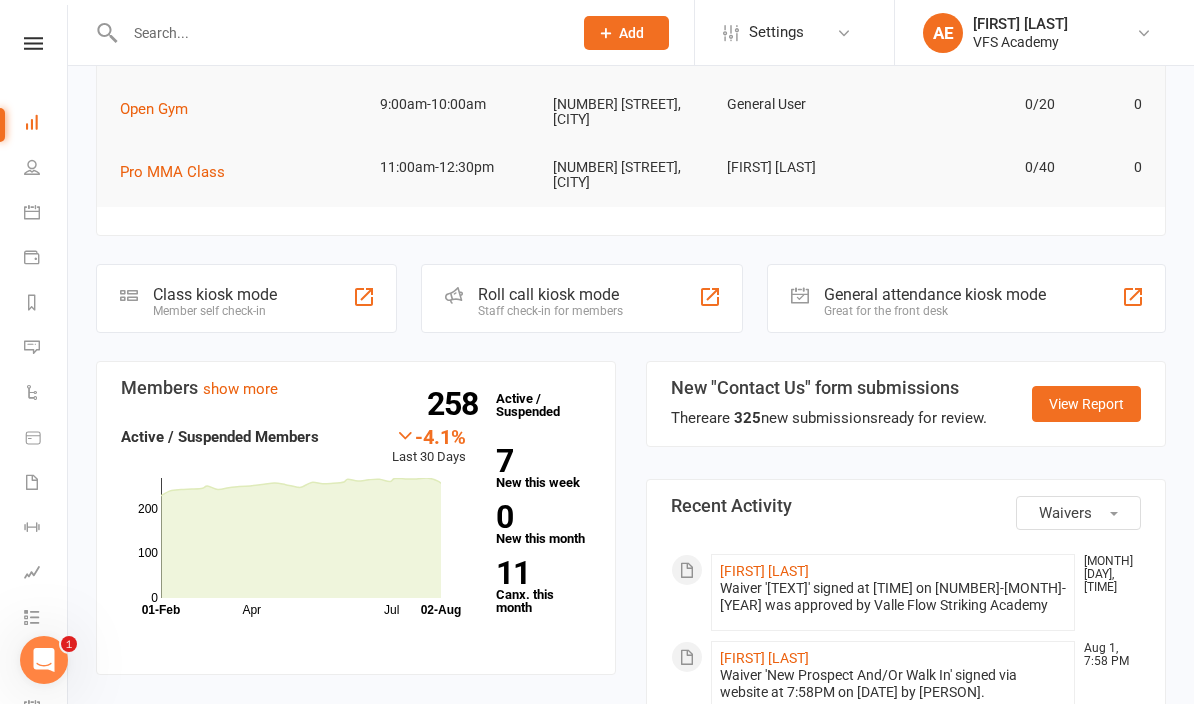 scroll, scrollTop: 192, scrollLeft: 0, axis: vertical 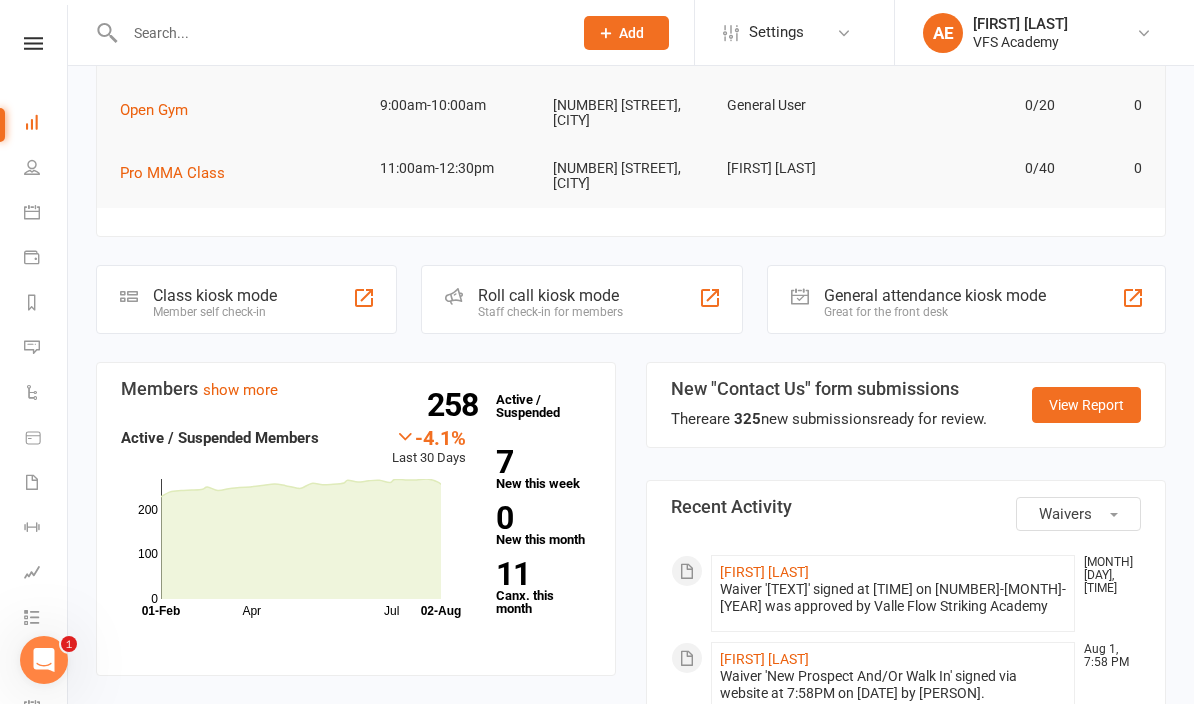 click on "[FIRST] [LAST]" 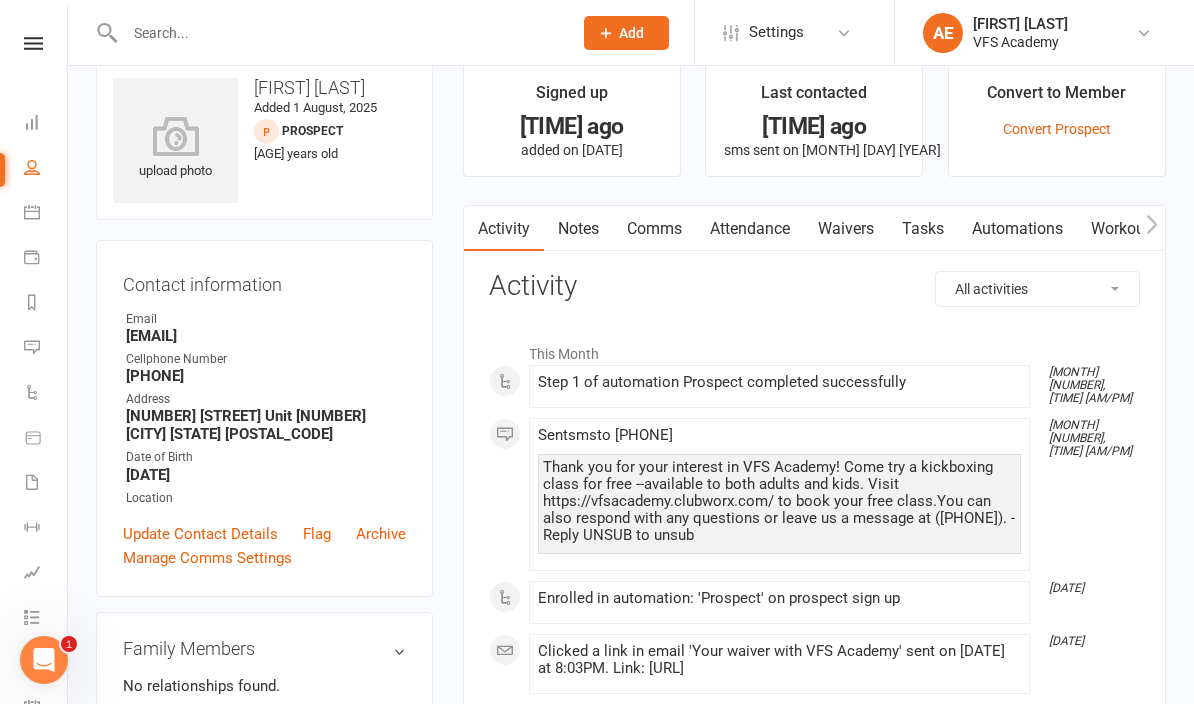 scroll, scrollTop: 0, scrollLeft: 0, axis: both 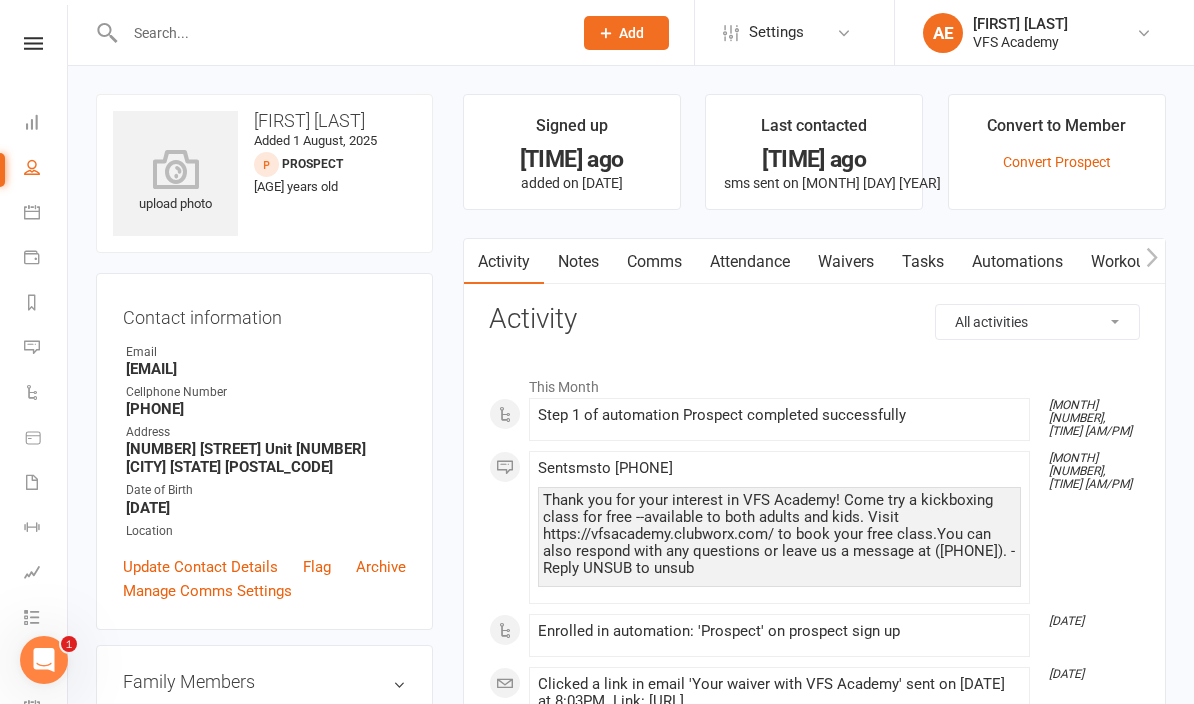 click on "Convert Prospect" at bounding box center [1057, 162] 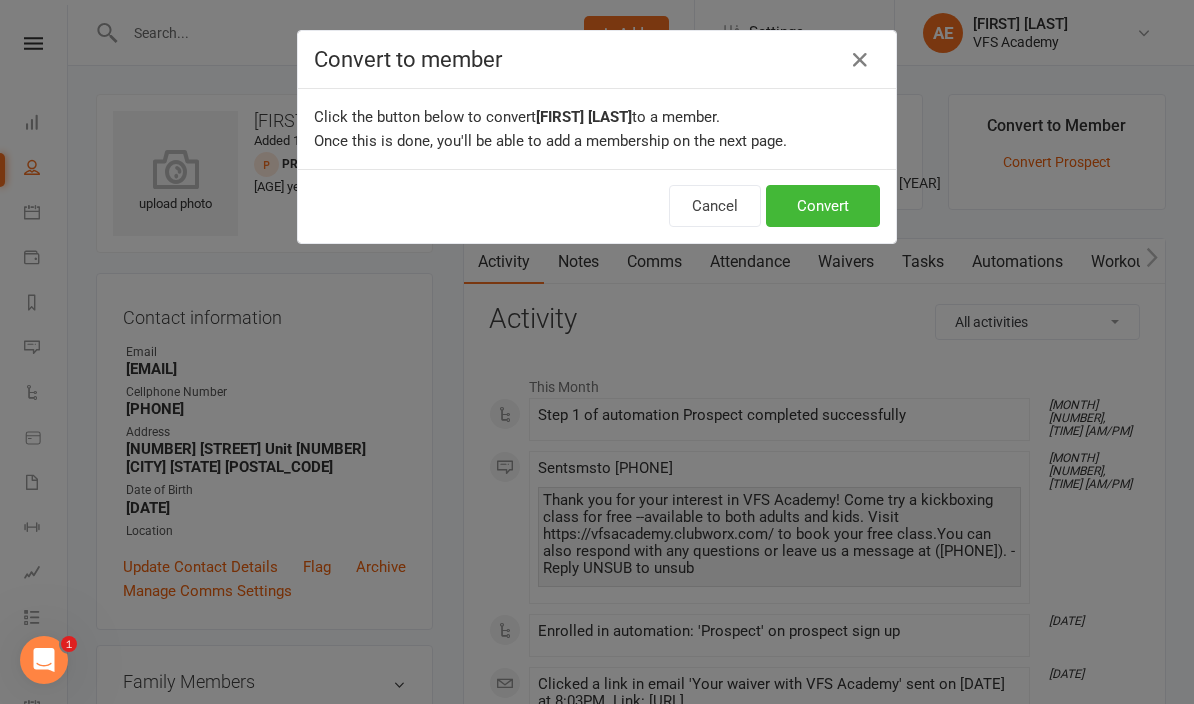 click on "Convert" at bounding box center (823, 206) 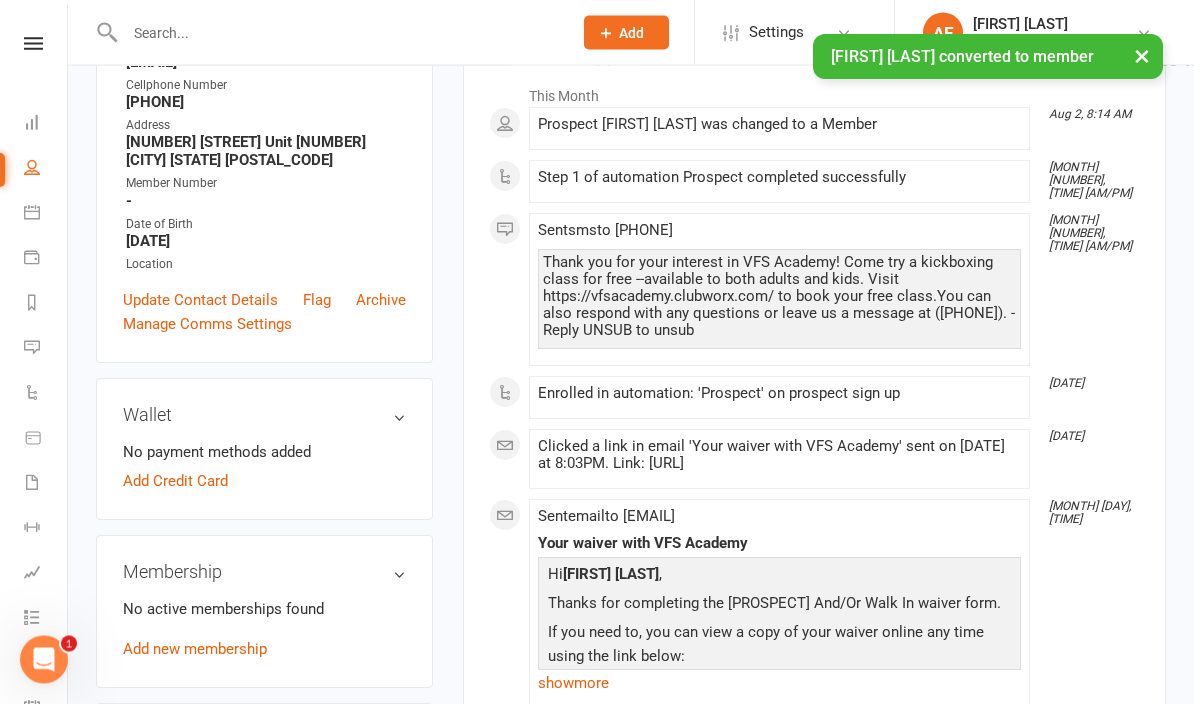 scroll, scrollTop: 377, scrollLeft: 0, axis: vertical 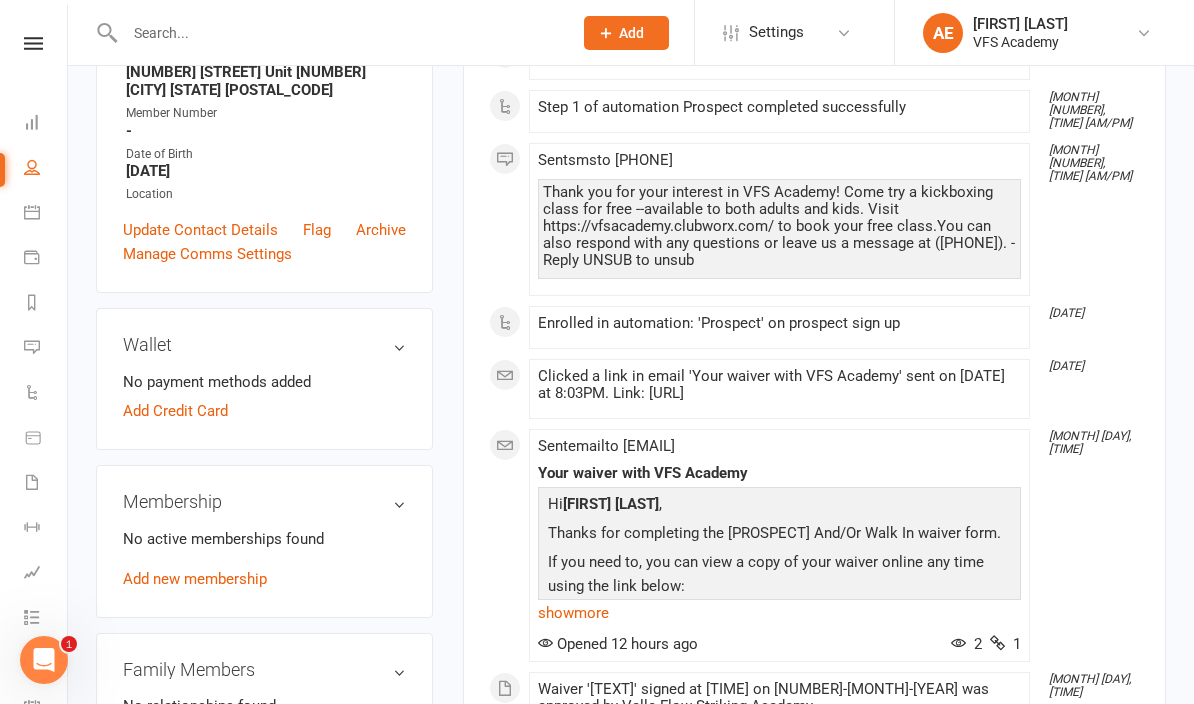 click on "Add new membership" at bounding box center [195, 579] 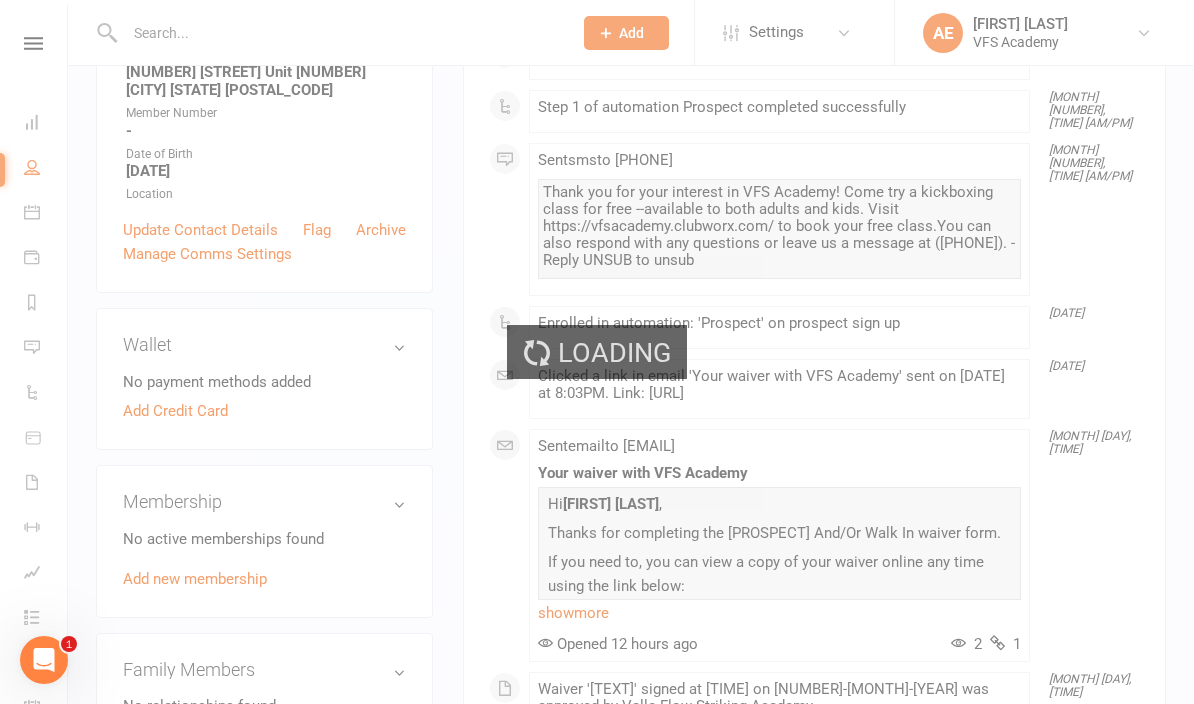 scroll, scrollTop: 0, scrollLeft: 0, axis: both 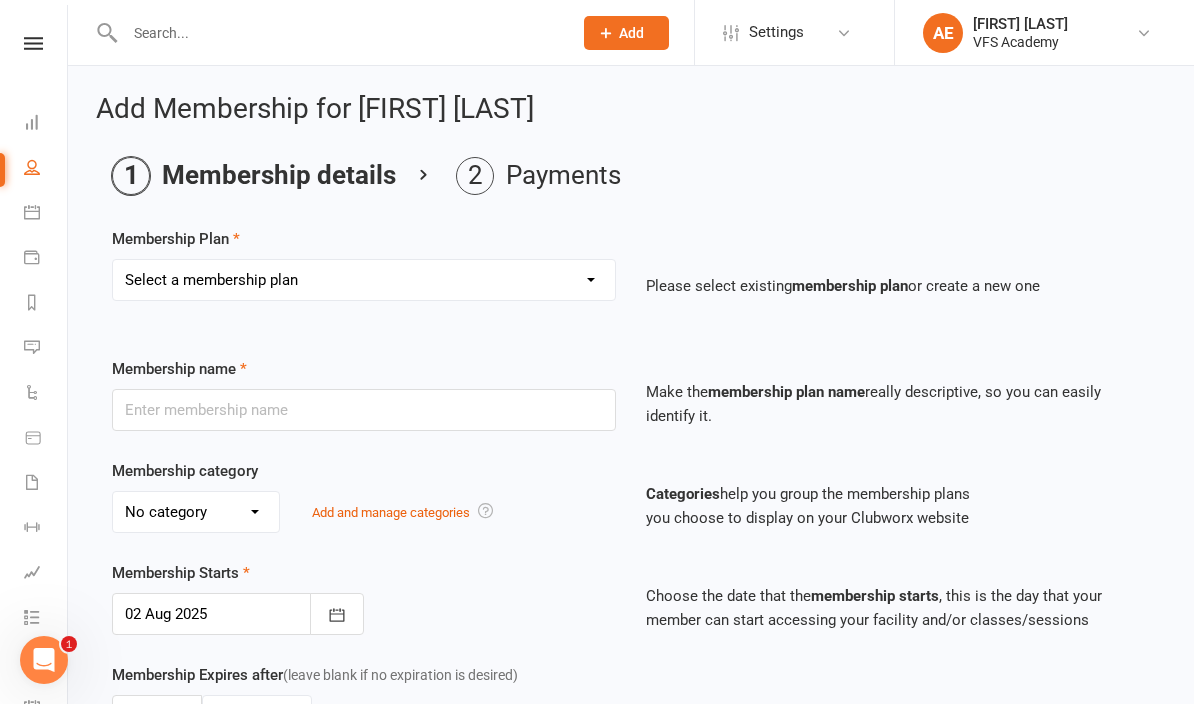 click on "Select a membership plan Create new Membership Plan Kid's Monthly Unlimited Kid's 8 times per month Adult Monthly Unlimited Classes- Valle Flow Striking classes Adult Striking - 8 times per month Drop-In Class Adult & Kid’s Pro MMA Drop-In Class (Must qualify for this class) Pro/Amateur MMA Program - Monthly (MUST QUALIFY FOR THIS PROGRAM) Pro MMA Program 8 times per month MUST QUALIFY FOR THIS PROGRAM) Family of 2 - Monthly Unlimited Classes Family of 2 - 8 times per month Family of 3 - Monthly Unlimited Classes Family of 3 -8 Times per Month 10 Prepaid Private Sessions with VFS Coach - 30 Minutes 10 Prepaid Private Sessions with VFS Coach - 60 Minutes Private Session - 30 Minutes with VFS Coach Private Session - 60Minutes with VFS Coach Private Session - 60 Minutes with Advanced Pro 10 Prepaid Private Sessions with Head Coach Mike Valle - 30 Minutes 10 Prepaid Private Sessions with Head Coach Mike Valle - 60 Minutes Private Session - 30 Minutes with Head Coach Mike Valle Part of Family Membership Plan" at bounding box center [364, 280] 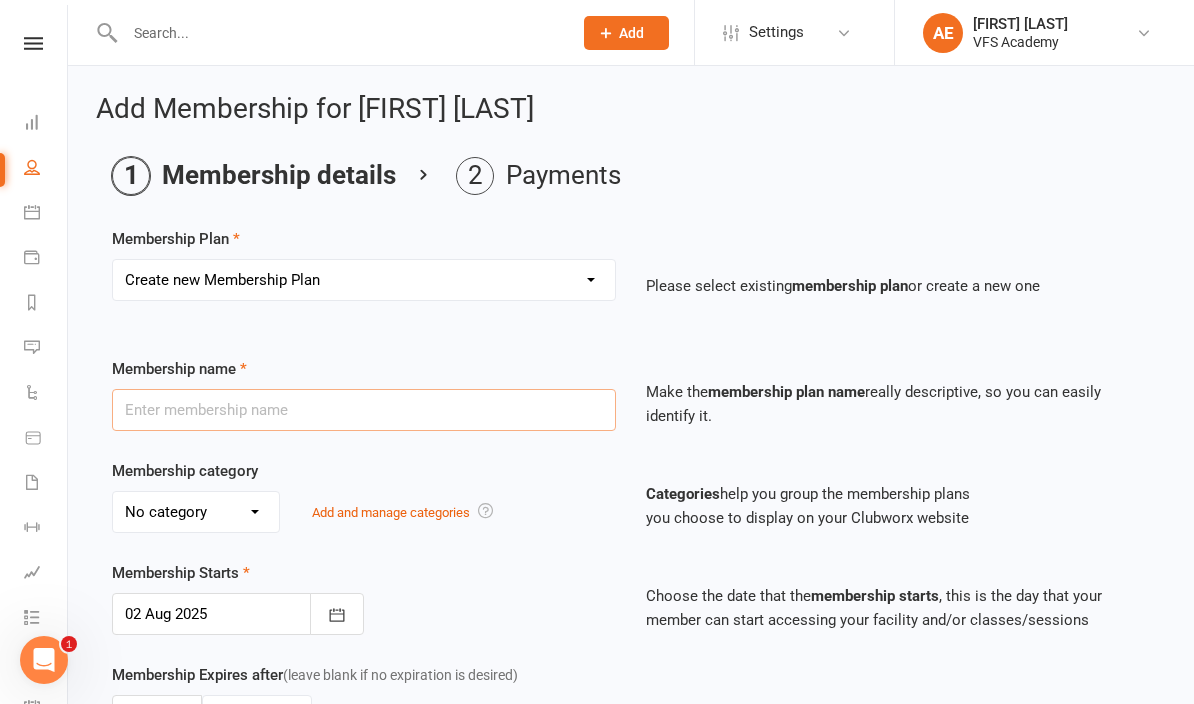 click at bounding box center (364, 410) 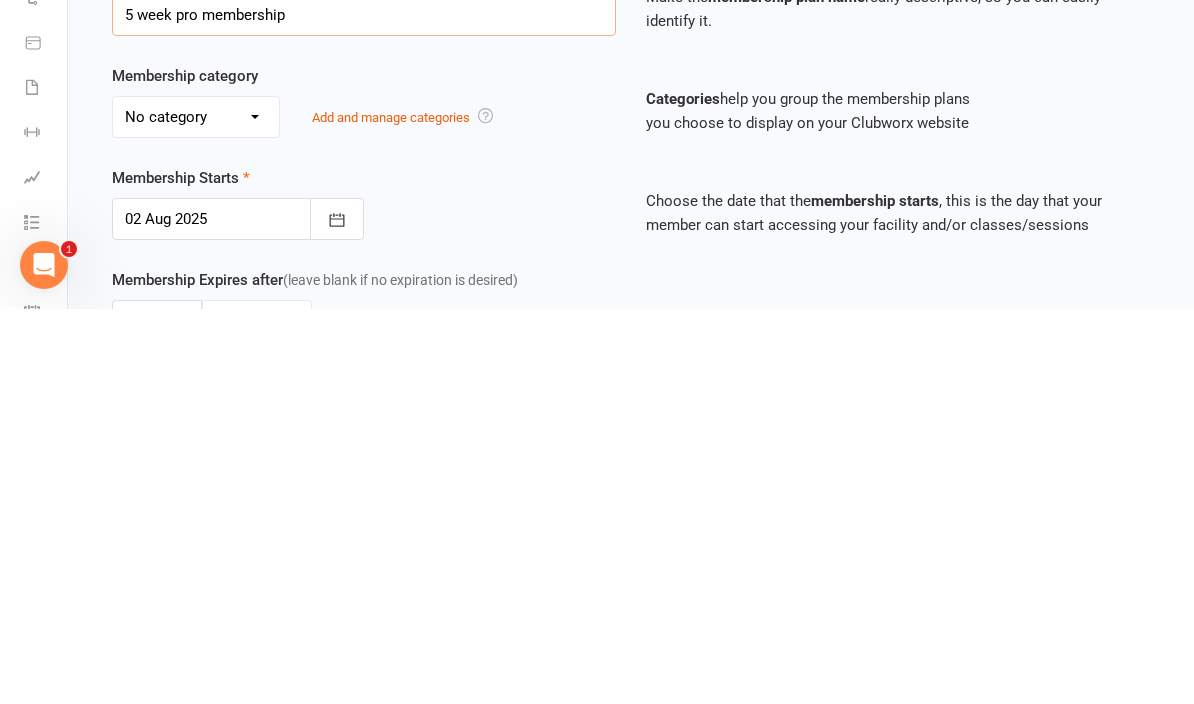 type on "5 week pro membership" 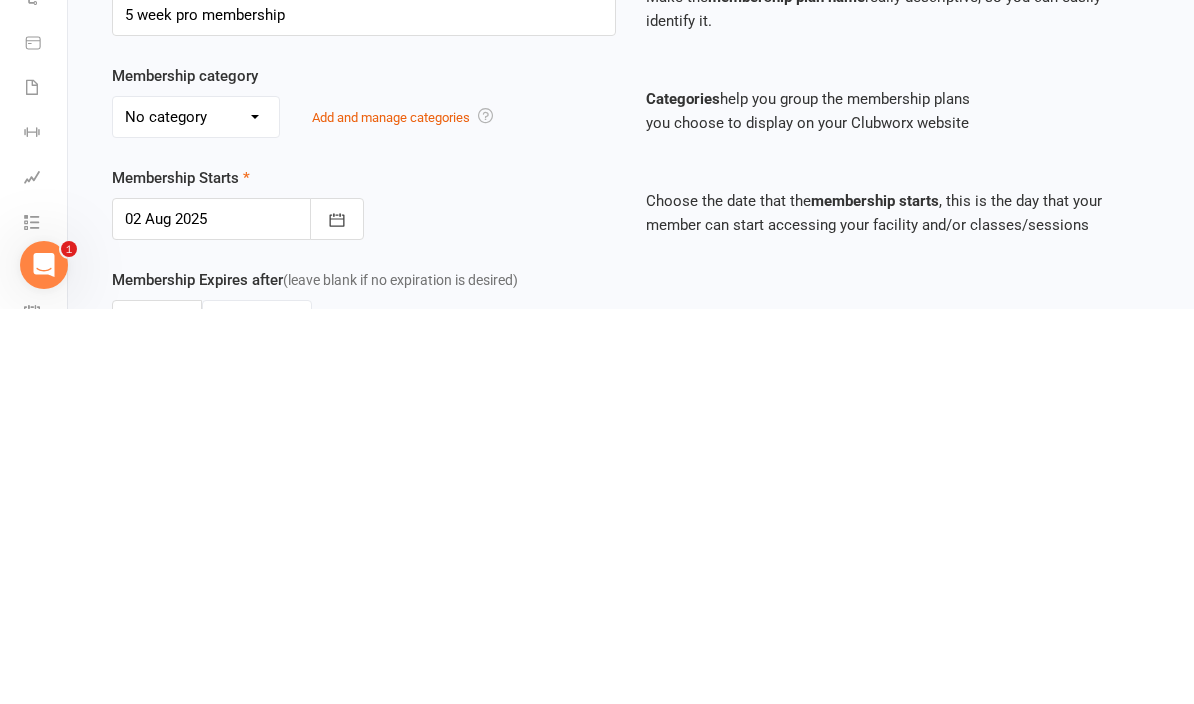 click on "No category Advanced Class Drop-In Fitness program General Meech Private Merchandise private sessions Pro MMA Program TBA Class Youth Scrimmage" at bounding box center [196, 512] 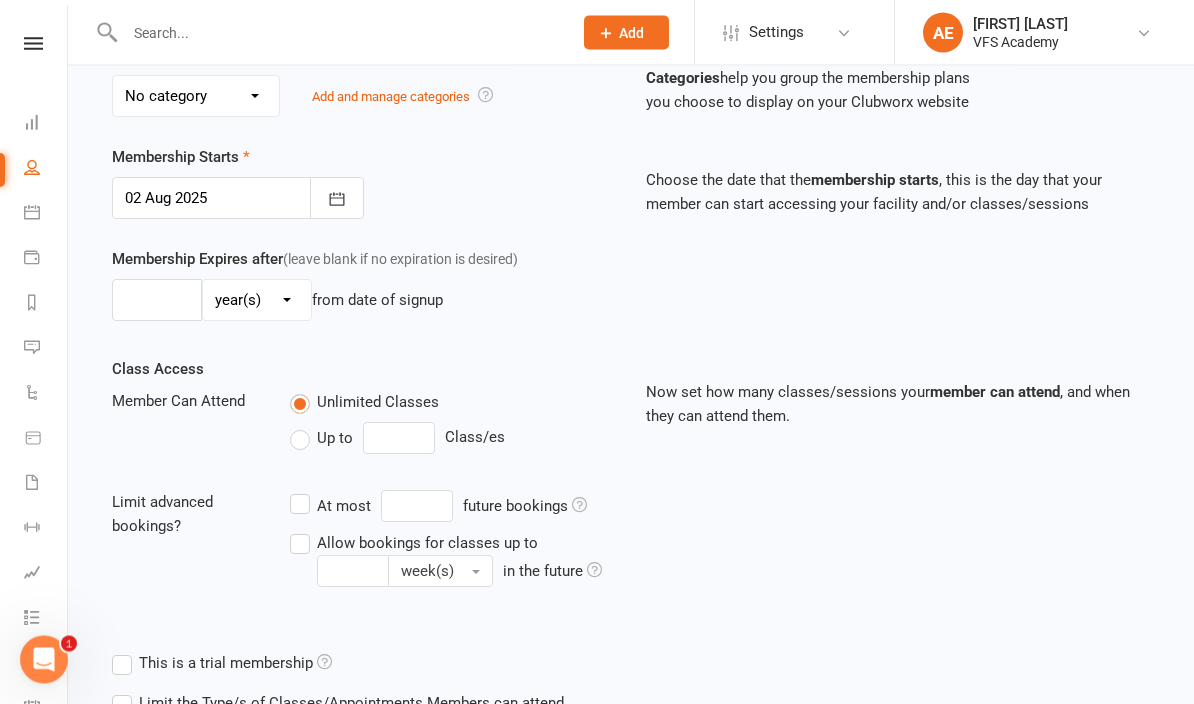 click on "day(s) week(s) month(s) year(s)" at bounding box center (257, 301) 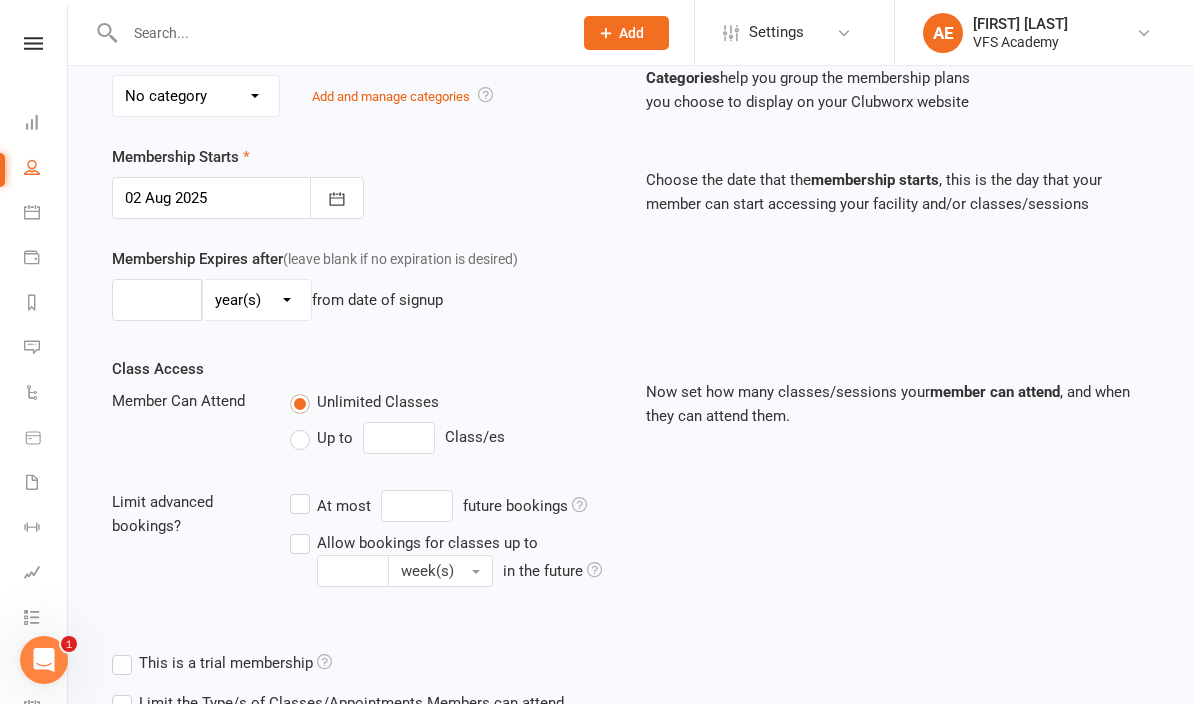 select on "1" 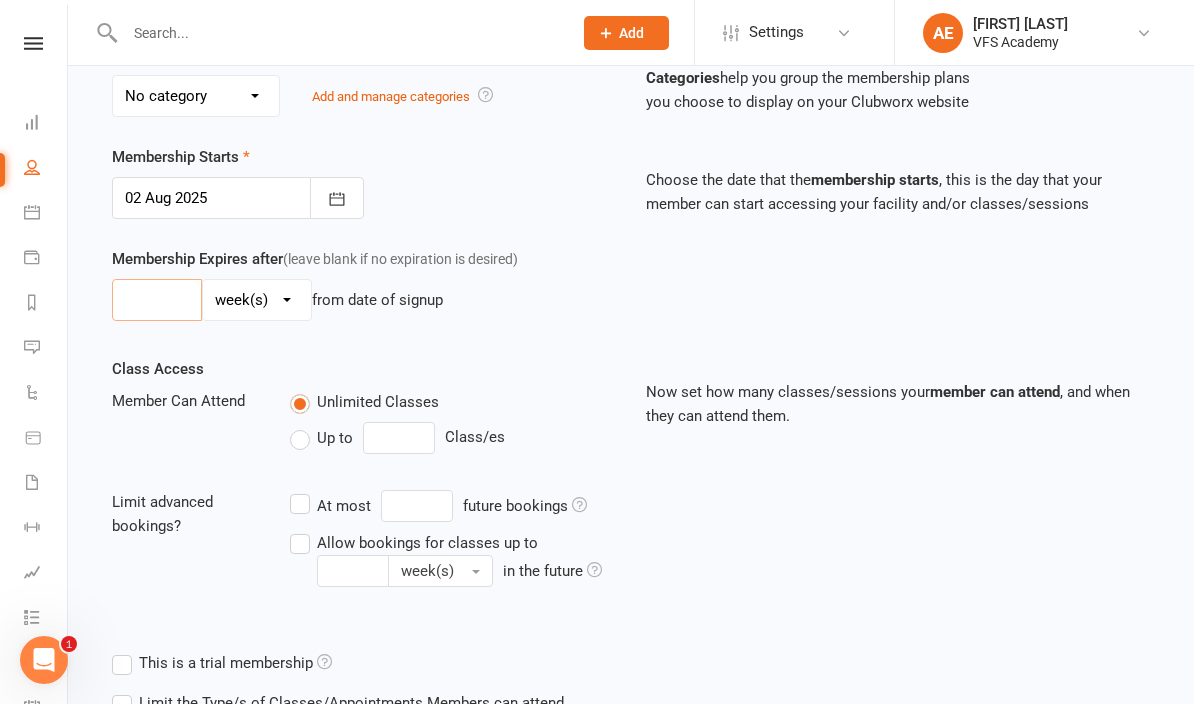 click at bounding box center (157, 300) 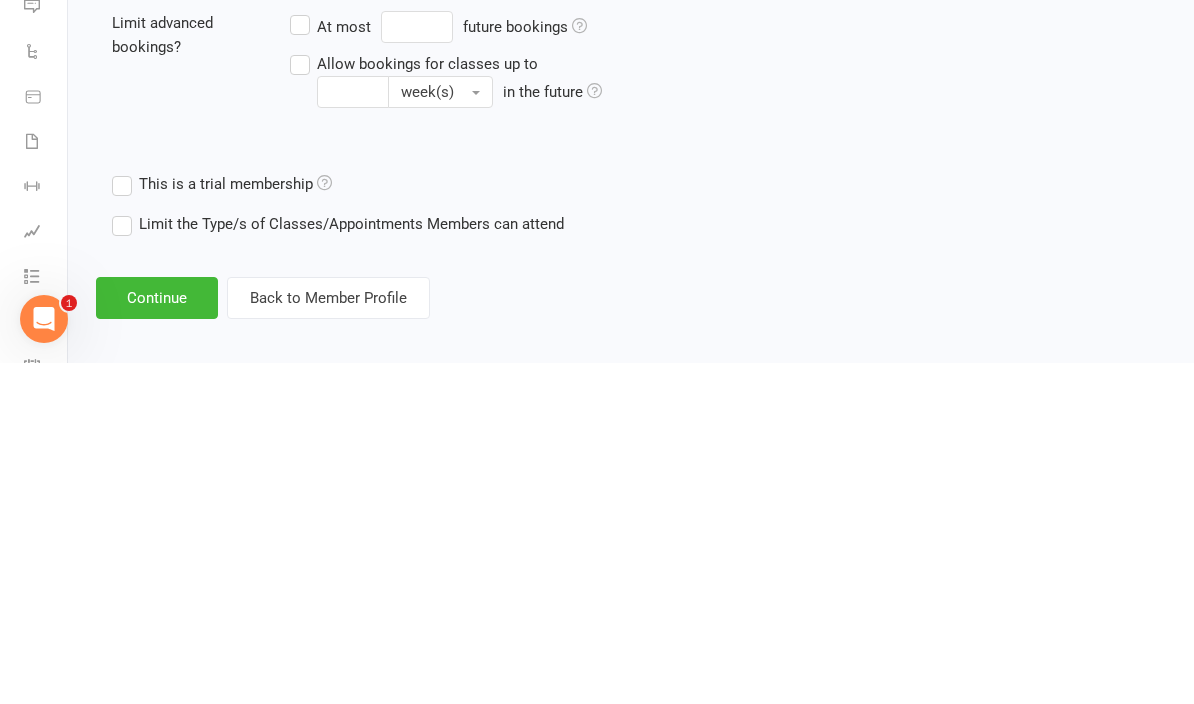 scroll, scrollTop: 583, scrollLeft: 0, axis: vertical 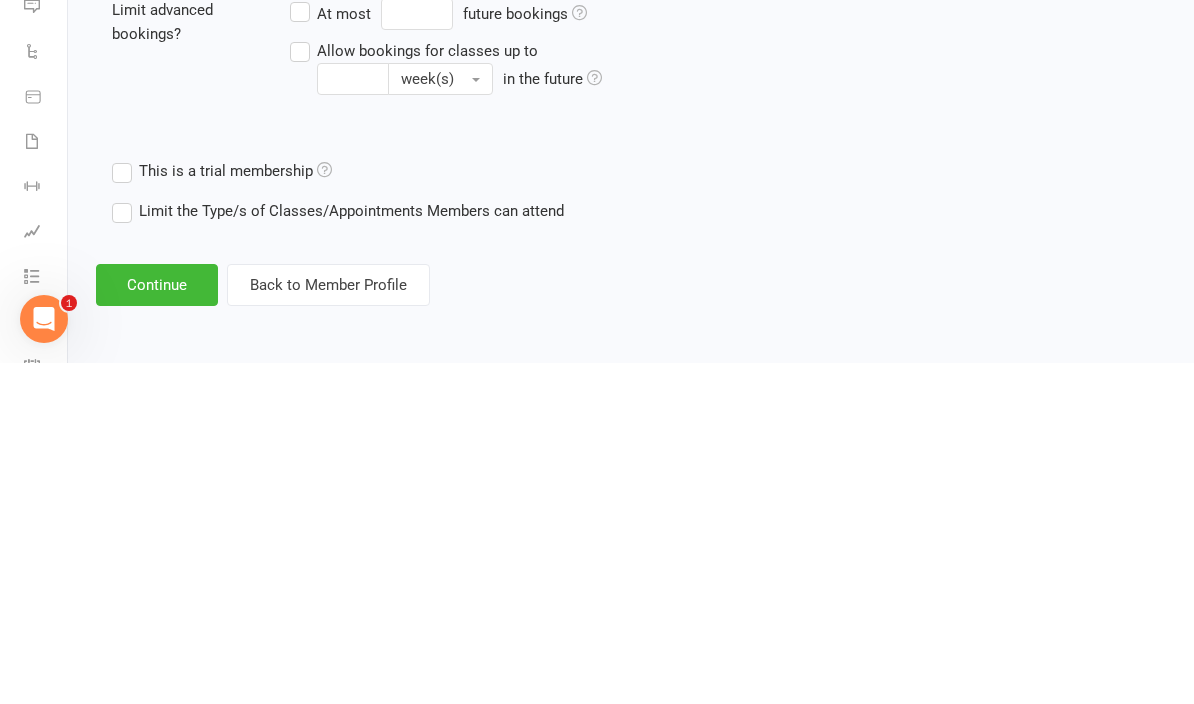 type on "5" 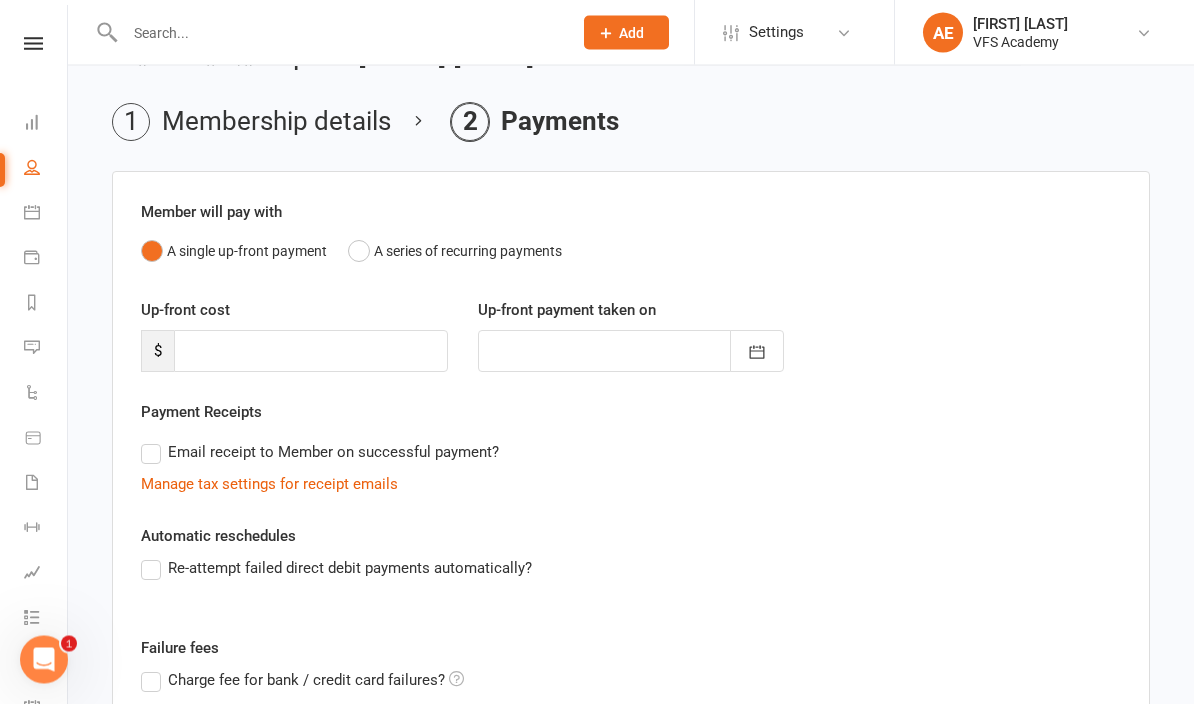 scroll, scrollTop: 54, scrollLeft: 0, axis: vertical 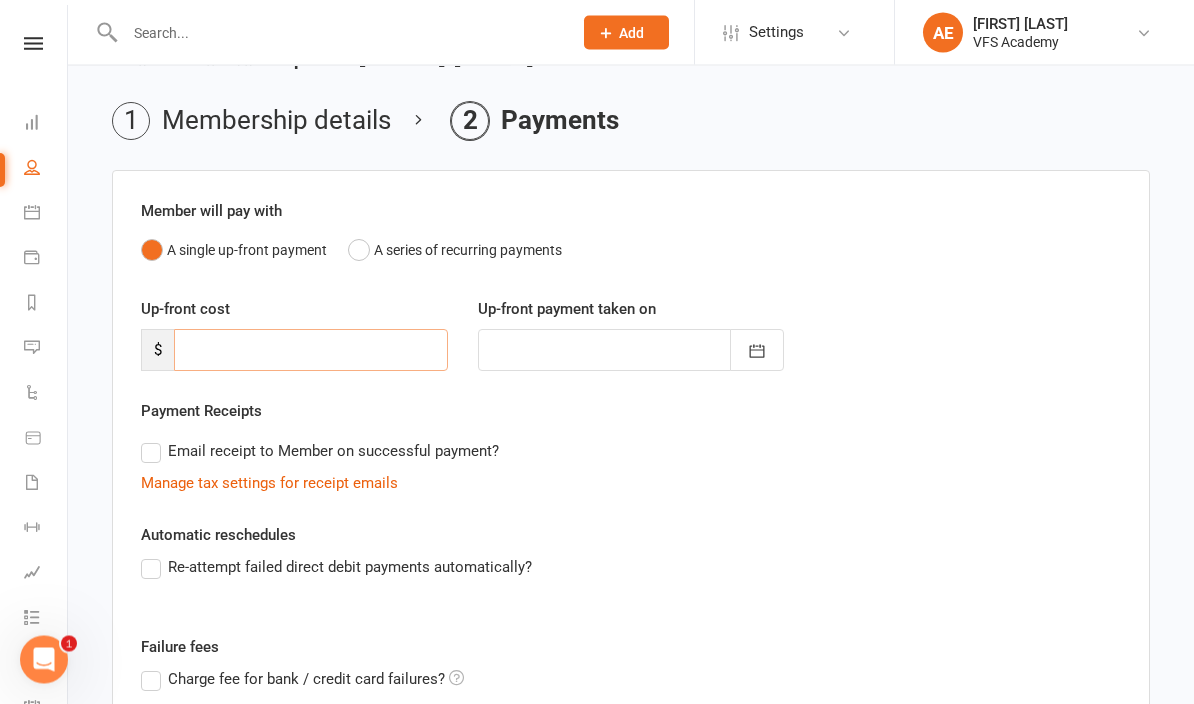 click at bounding box center (311, 351) 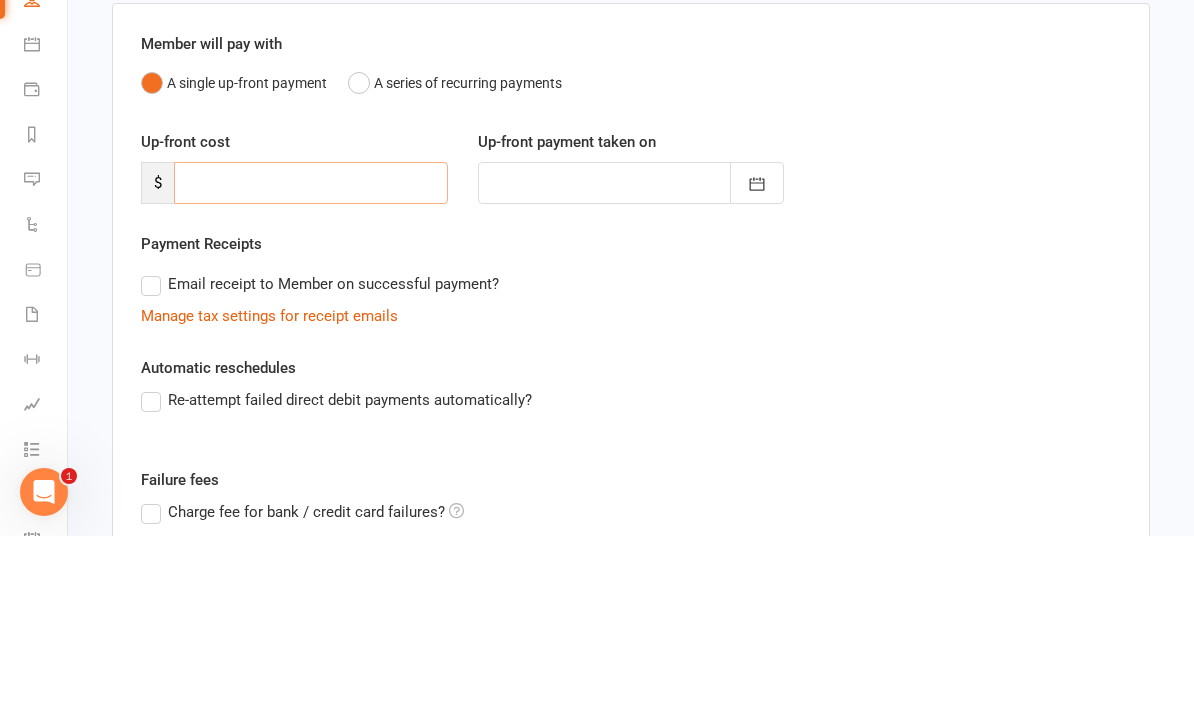 type on "2" 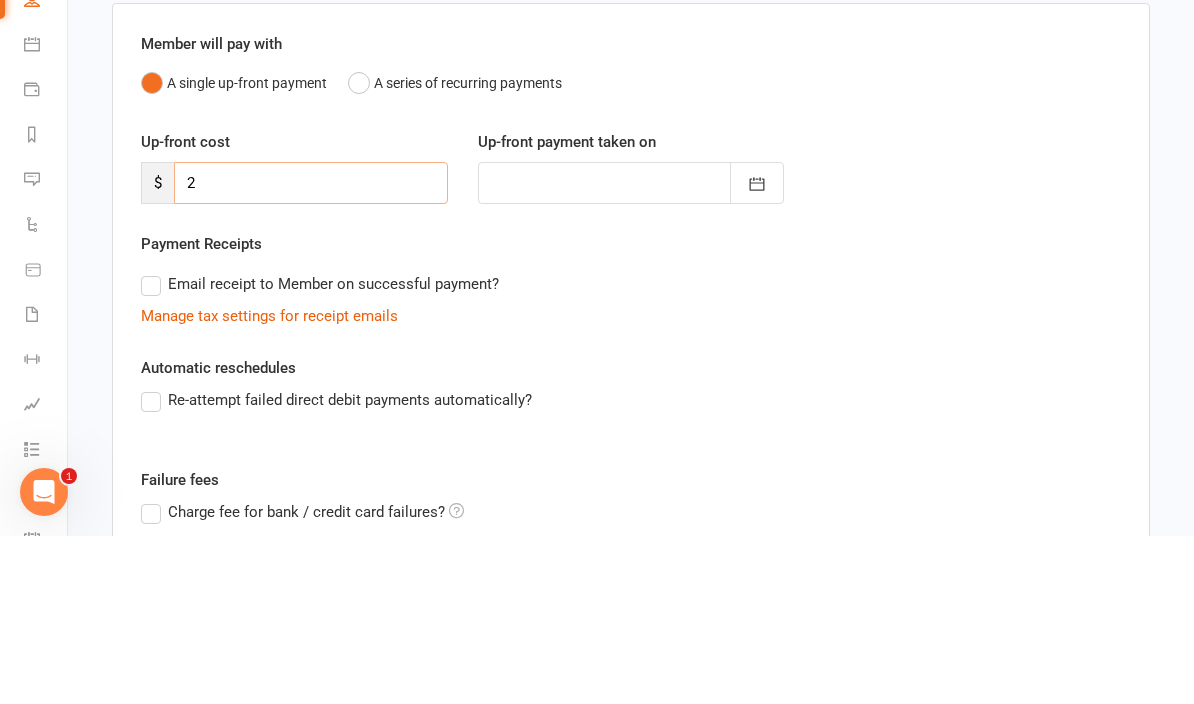 type on "02 Aug 2025" 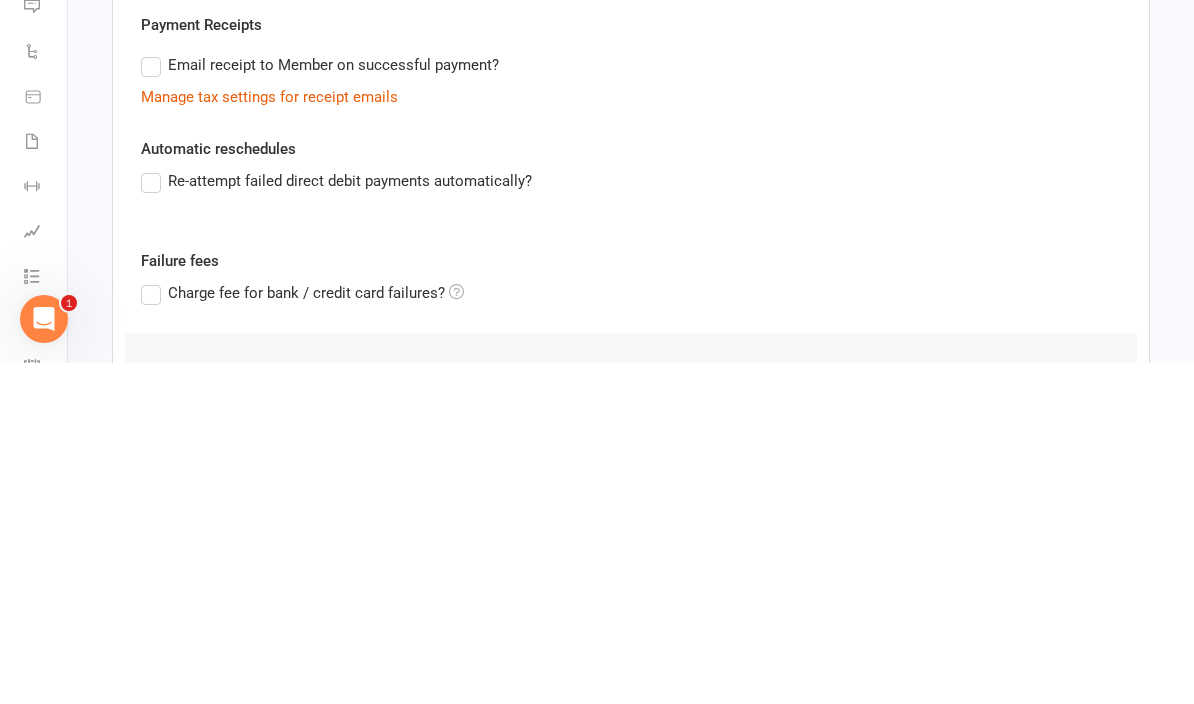 scroll, scrollTop: 101, scrollLeft: 0, axis: vertical 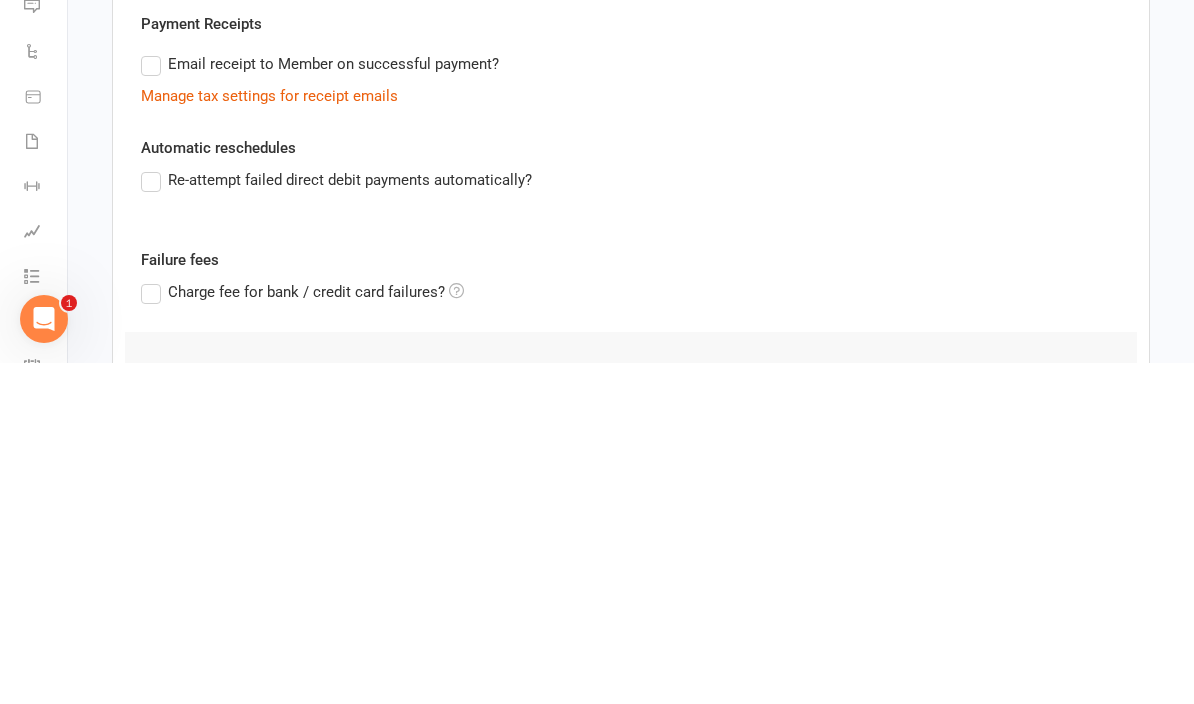 type on "219" 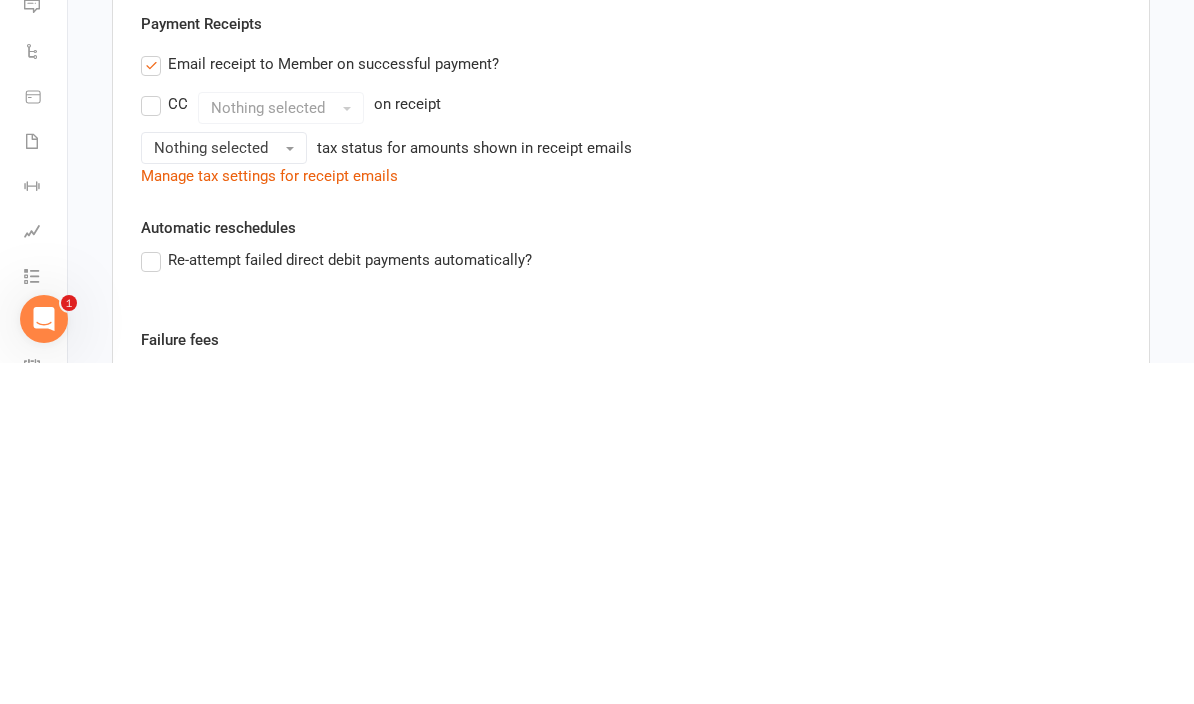 scroll, scrollTop: 394, scrollLeft: 0, axis: vertical 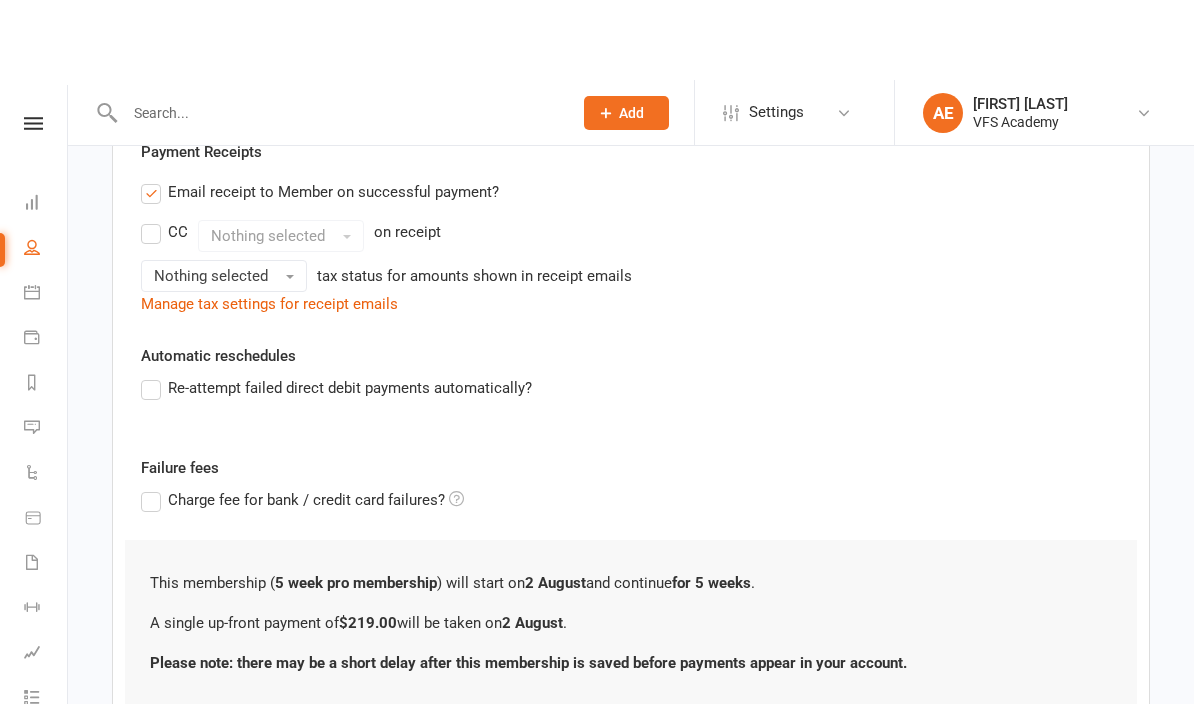 click on "Nothing selected" at bounding box center (224, 196) 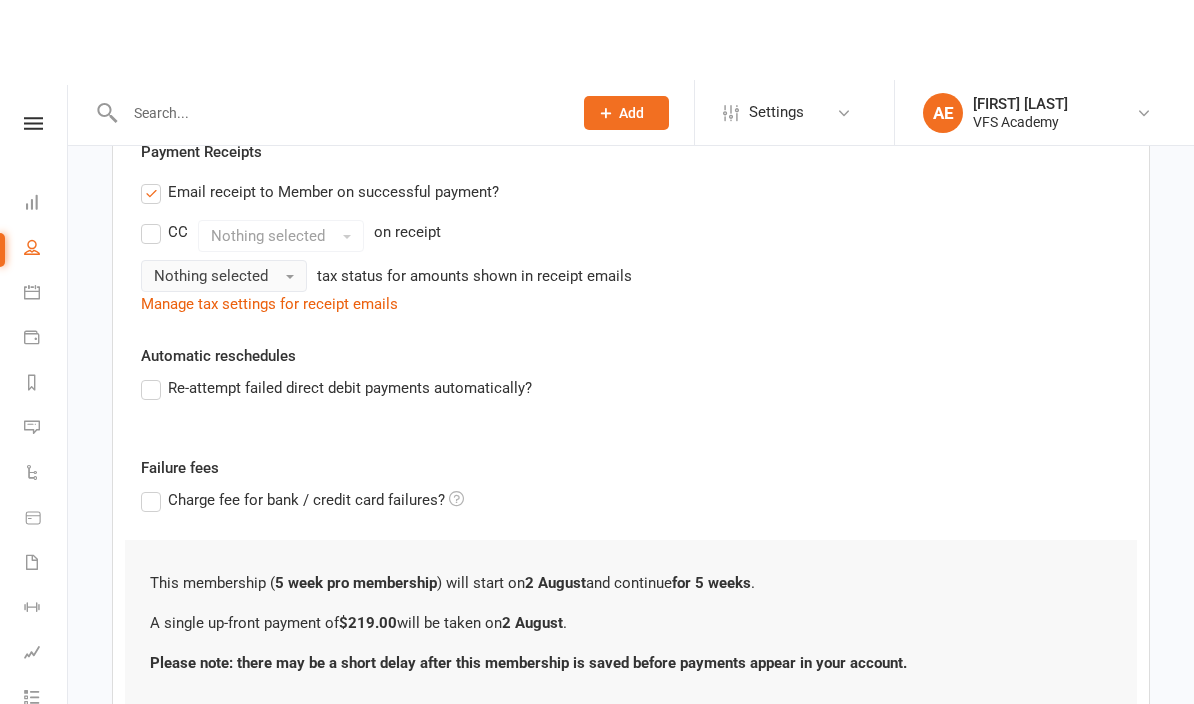 scroll, scrollTop: 314, scrollLeft: 0, axis: vertical 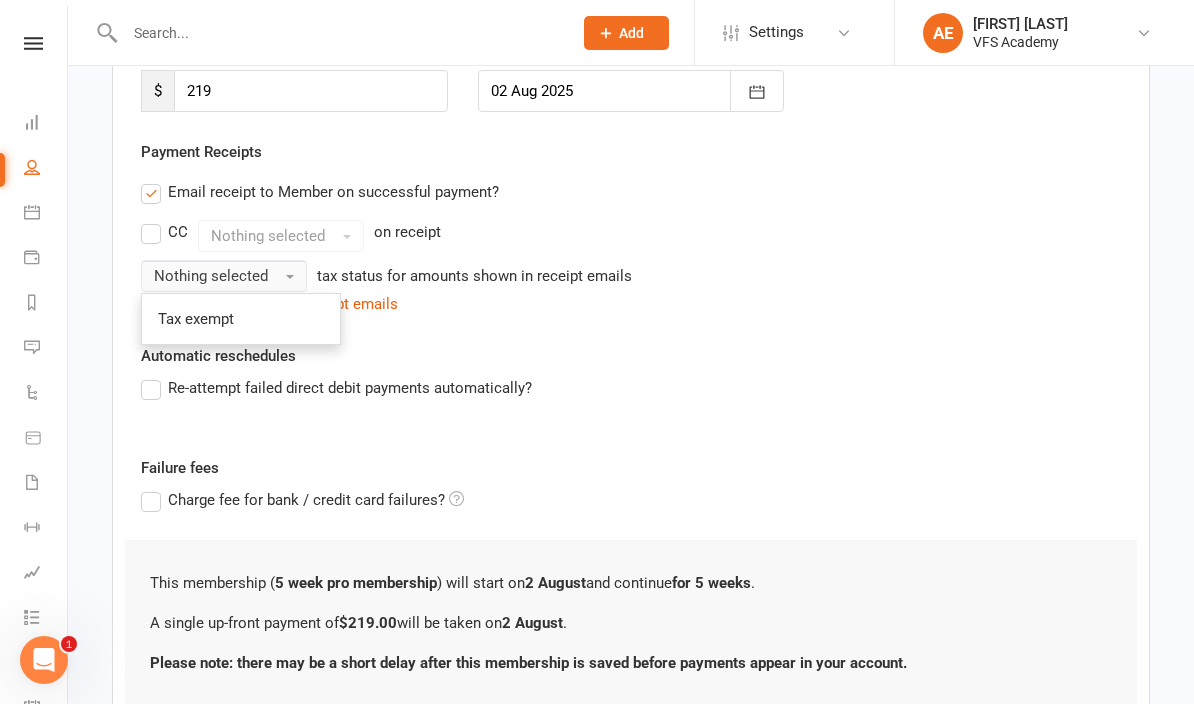 click on "Tax exempt" at bounding box center [241, 319] 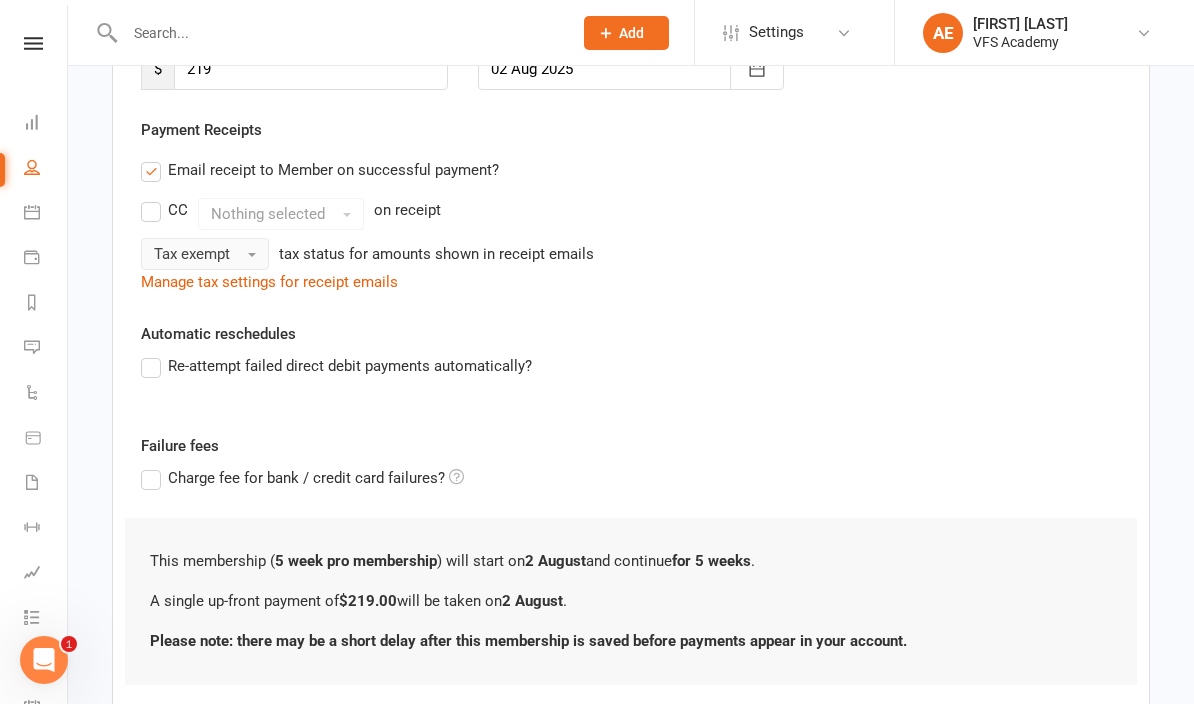 scroll, scrollTop: 394, scrollLeft: 0, axis: vertical 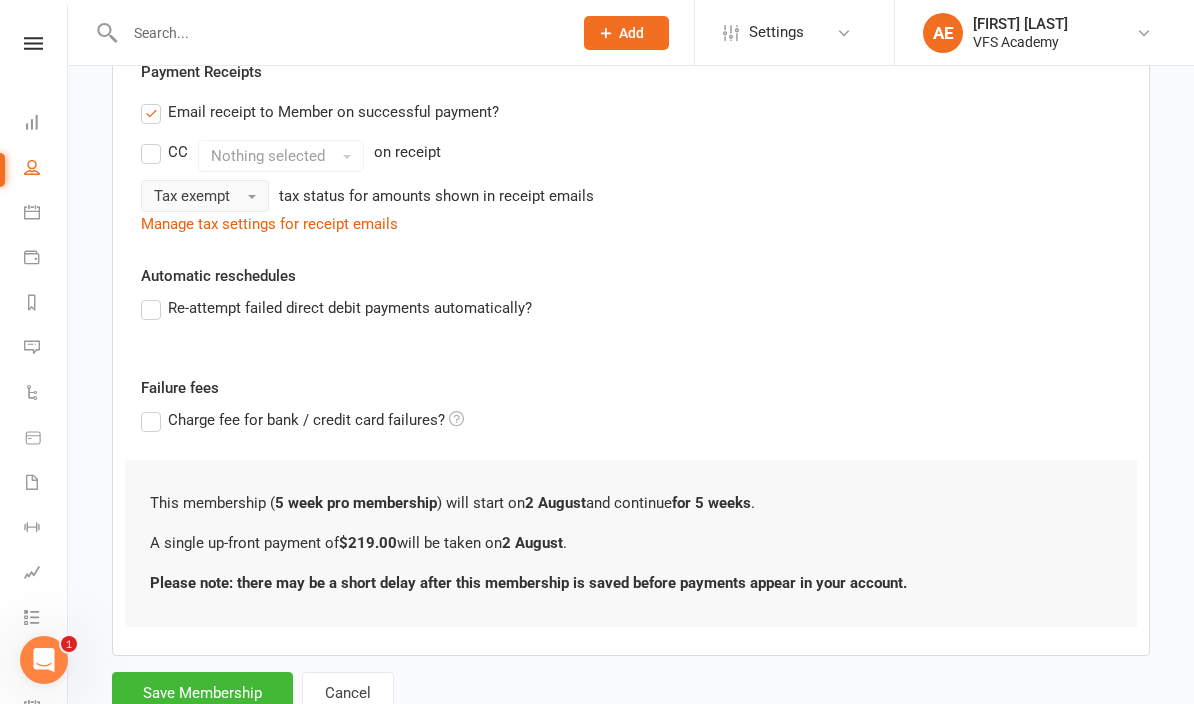 click on "Save Membership" at bounding box center (202, 693) 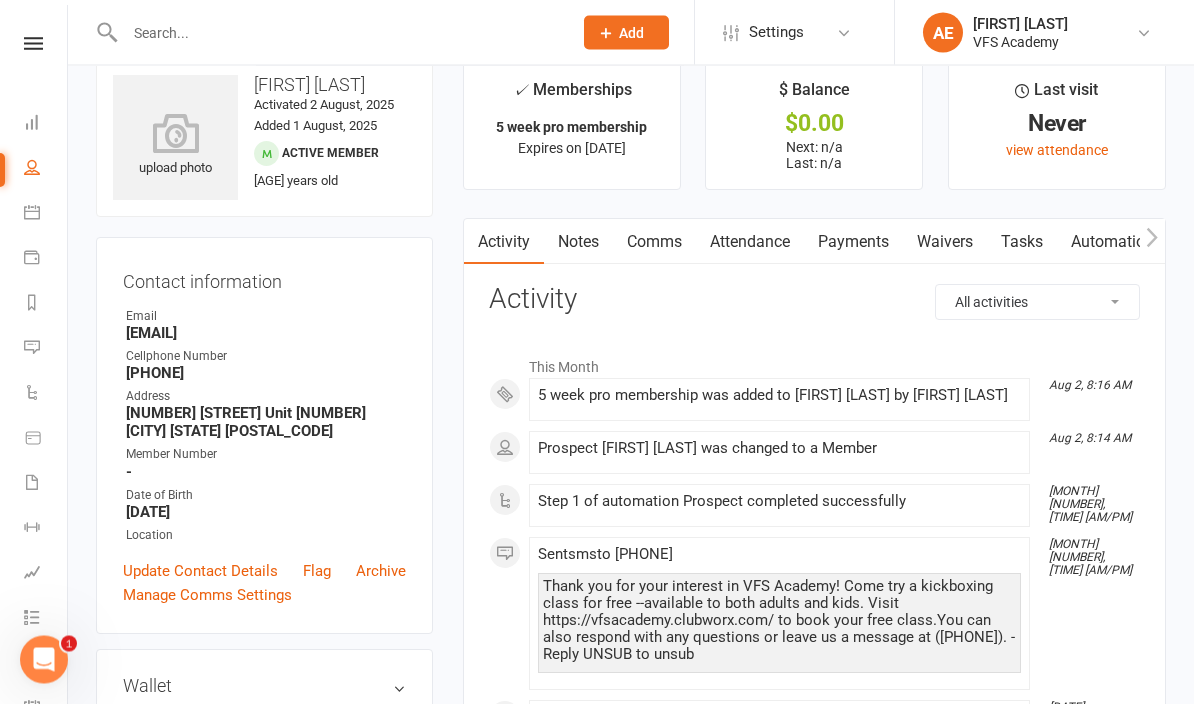 scroll, scrollTop: 0, scrollLeft: 0, axis: both 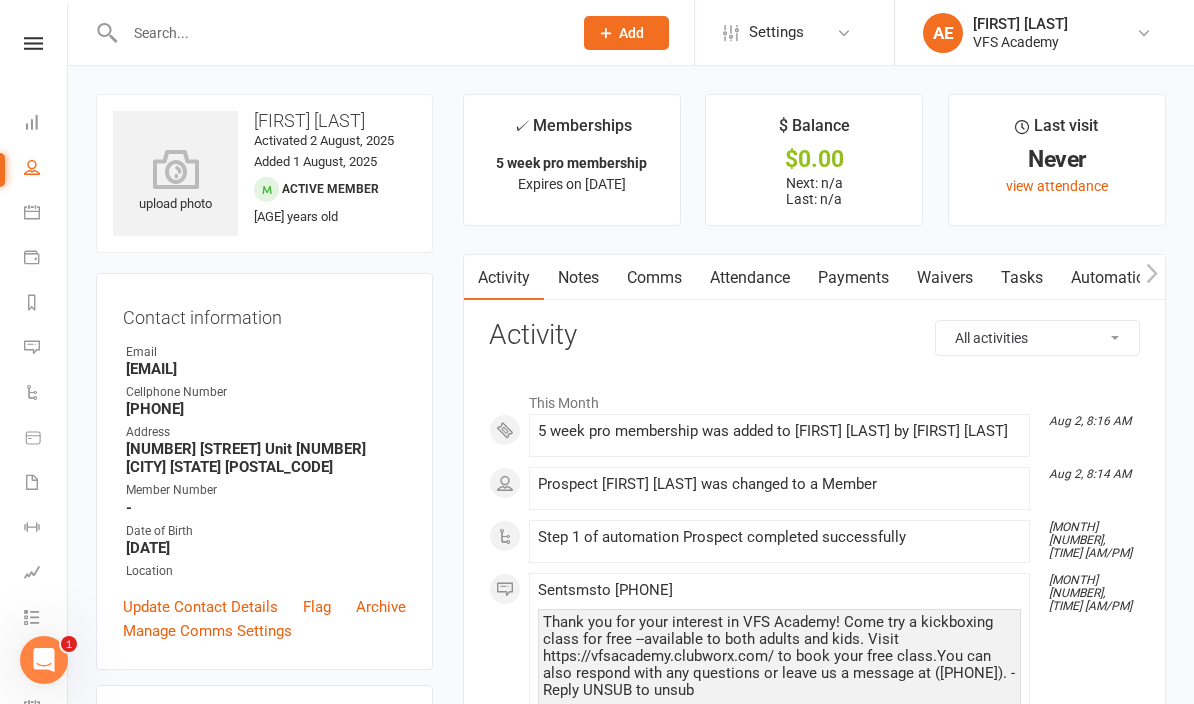 click on "Clubworx Dashboard People Calendar Payments Reports Messages   Automations   Product Sales Waivers   Workouts   Assessments  Tasks   What's New Check-in Kiosk modes General attendance Roll call Class check-in" at bounding box center (34, 357) 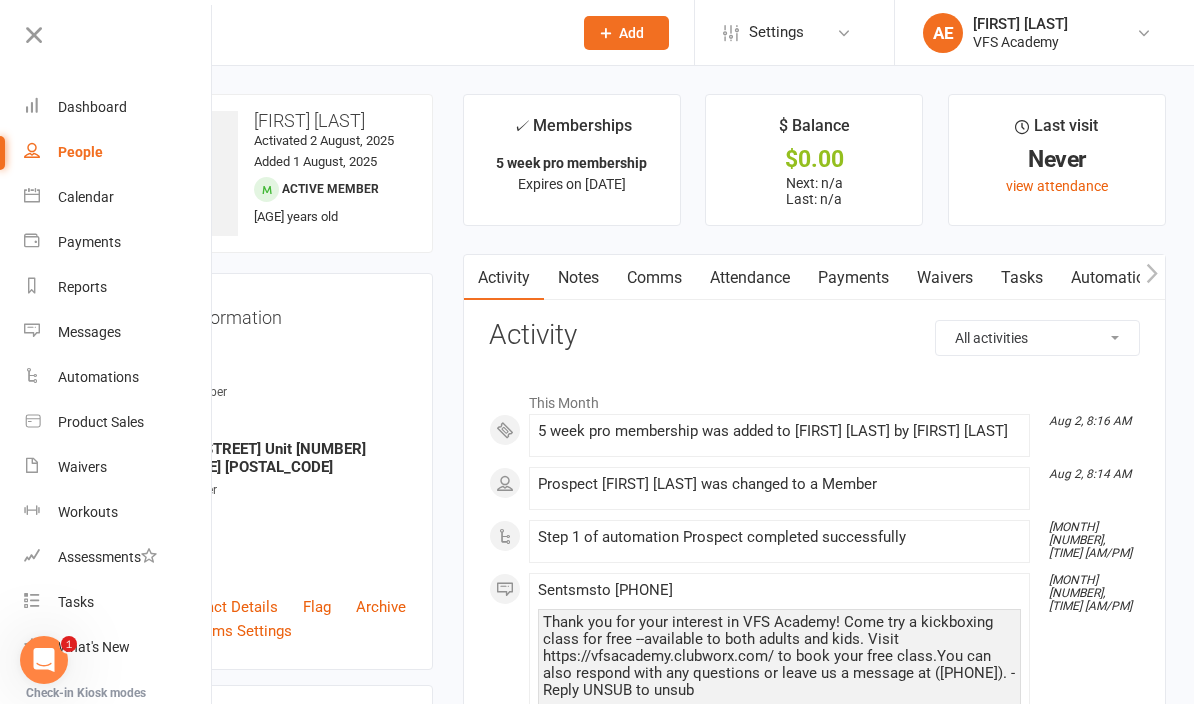 click on "Payments" at bounding box center (118, 242) 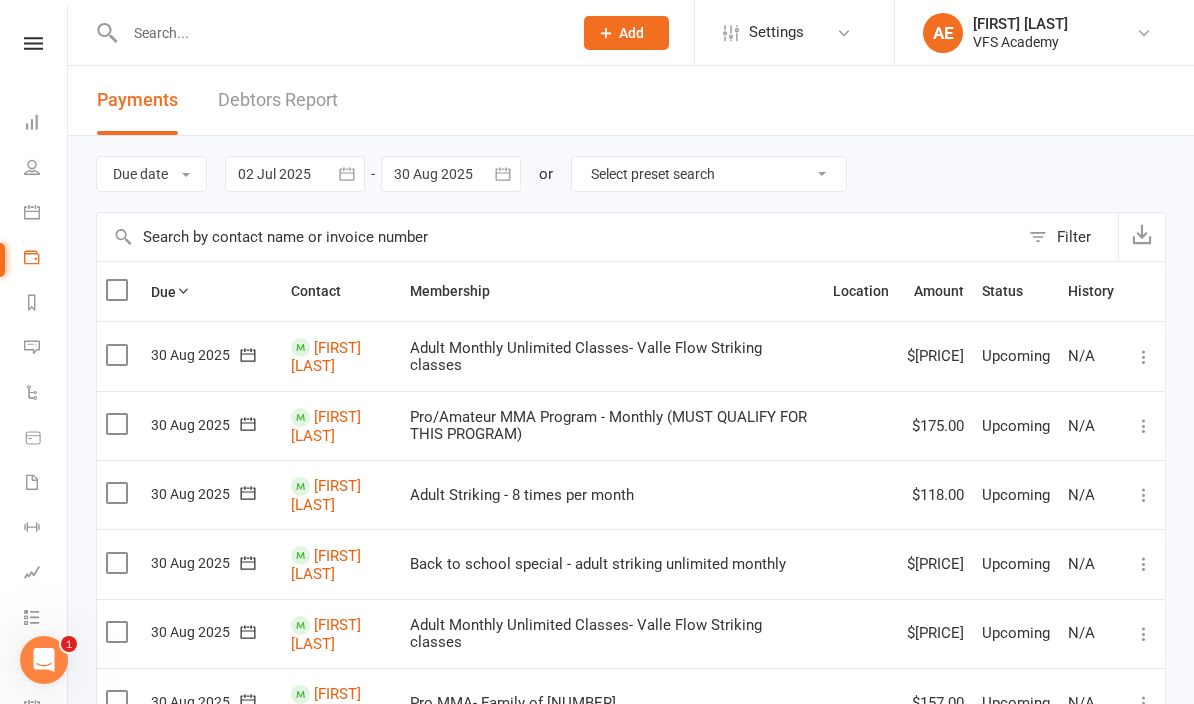 click at bounding box center (347, 174) 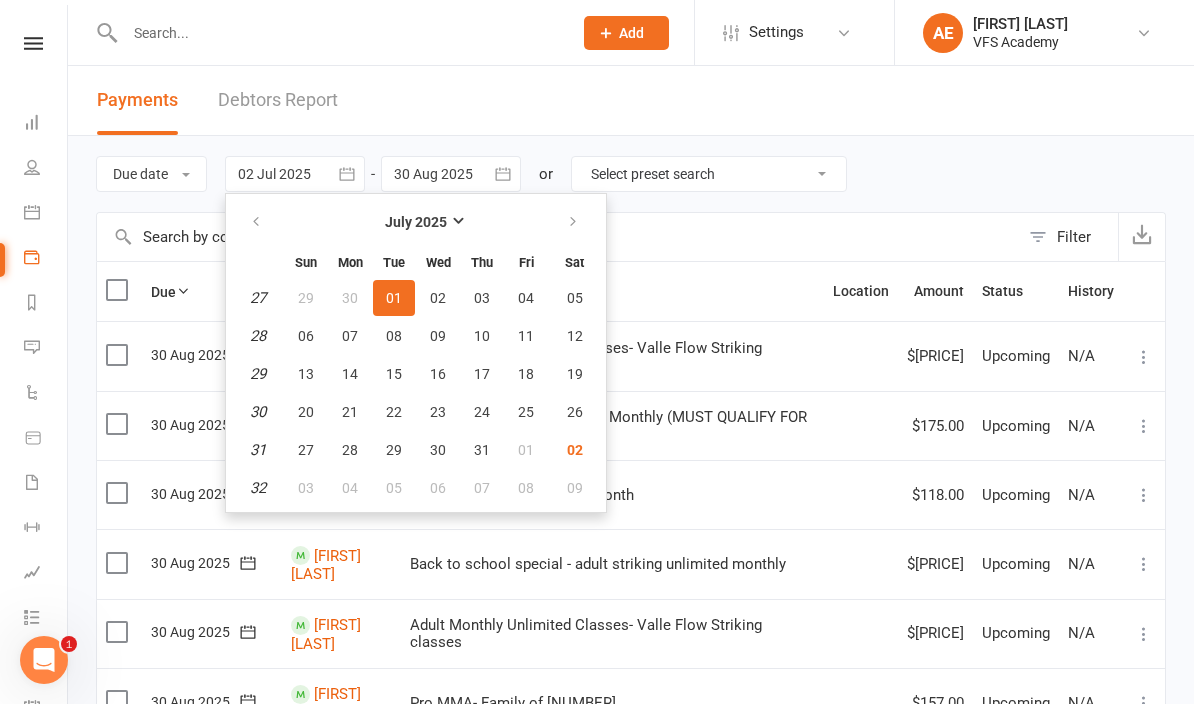 click at bounding box center (256, 222) 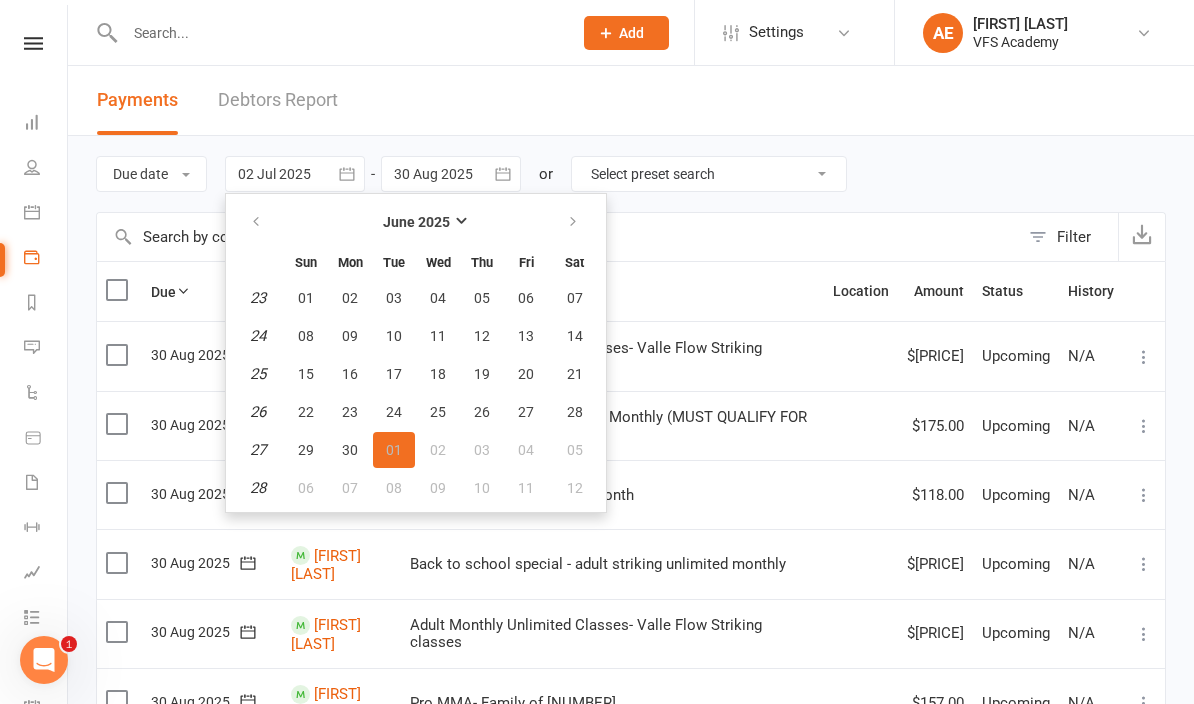 click on "01" at bounding box center (306, 298) 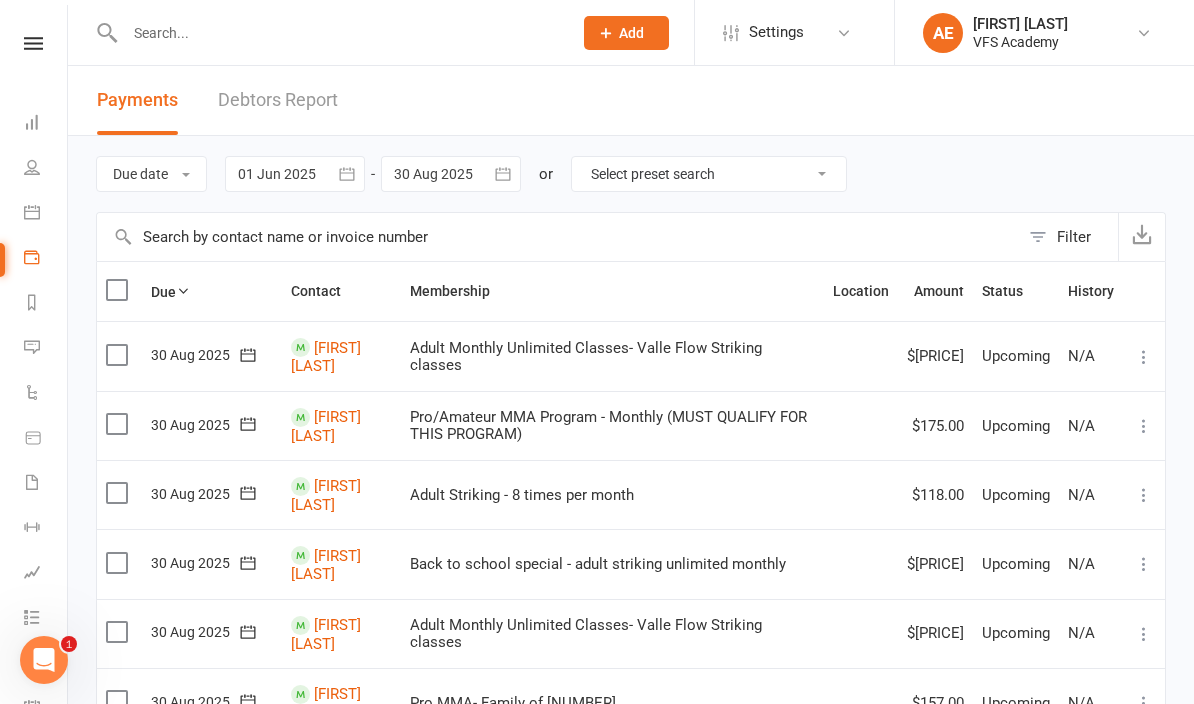 click at bounding box center [503, 174] 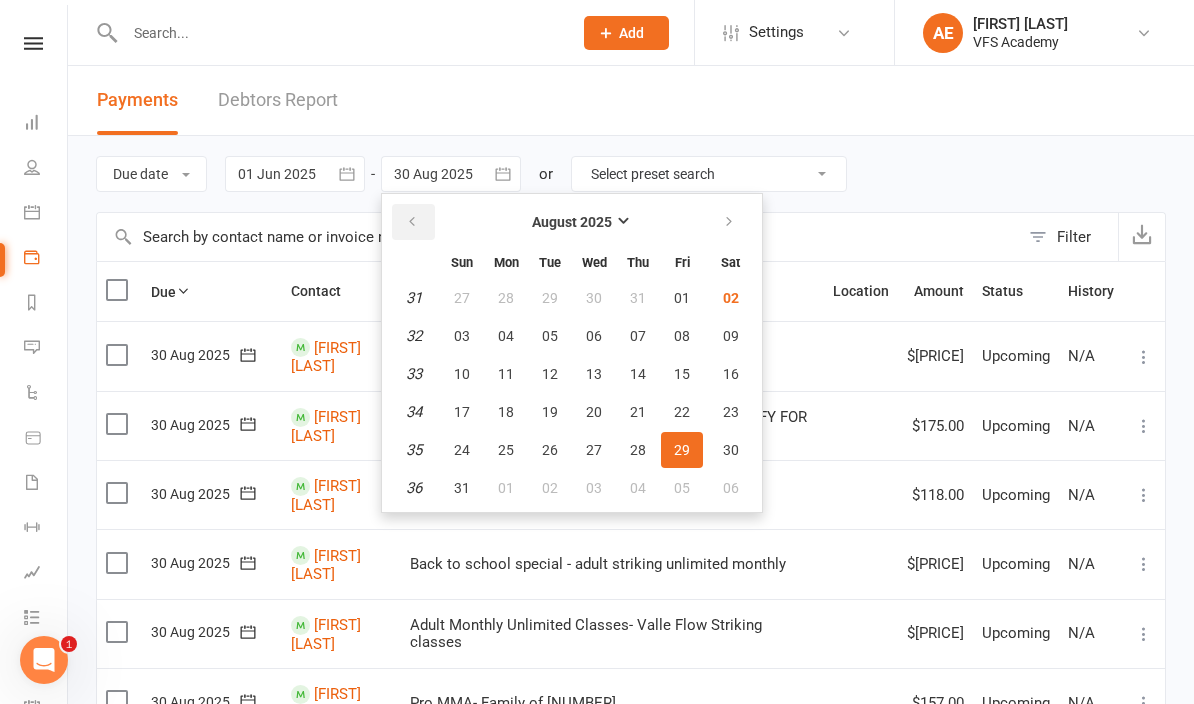 click at bounding box center [412, 222] 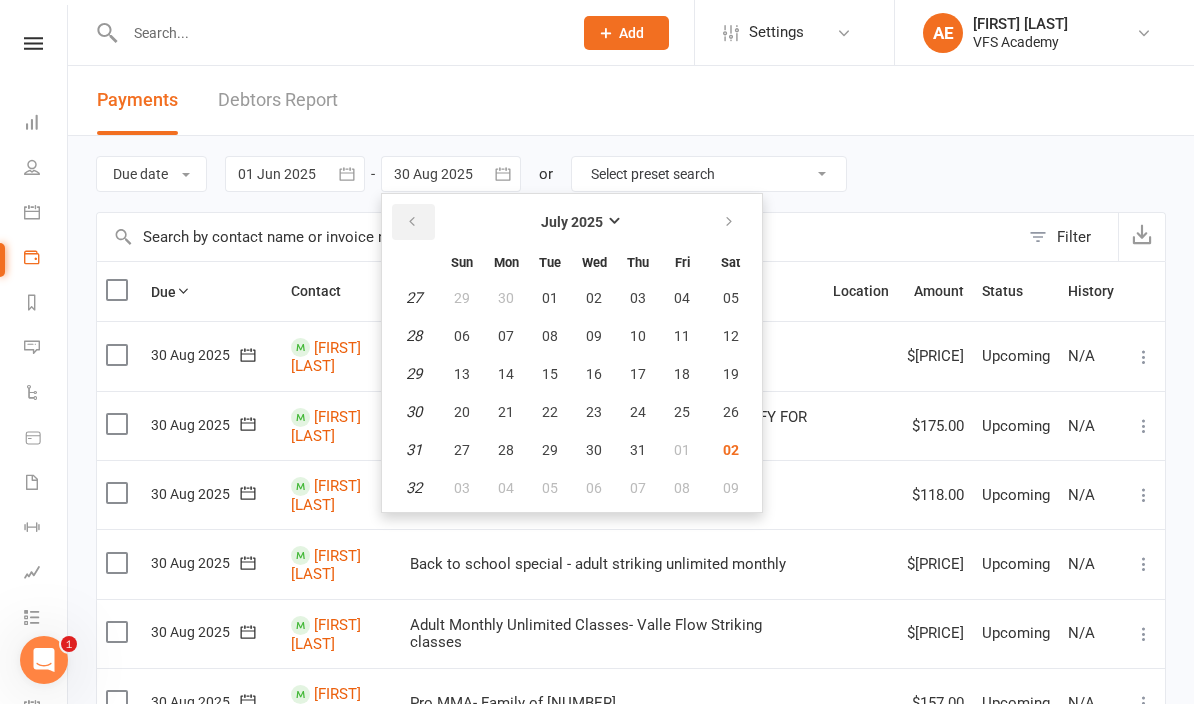 click on "01" at bounding box center [550, 298] 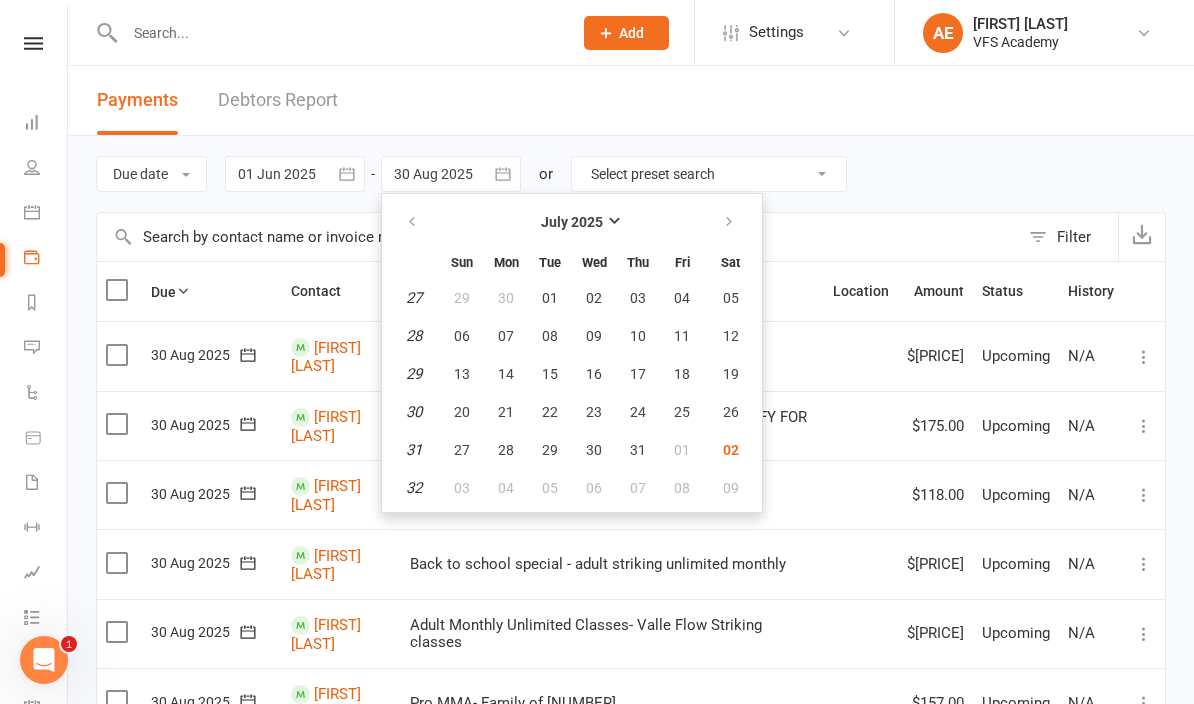 type on "01 Jul 2025" 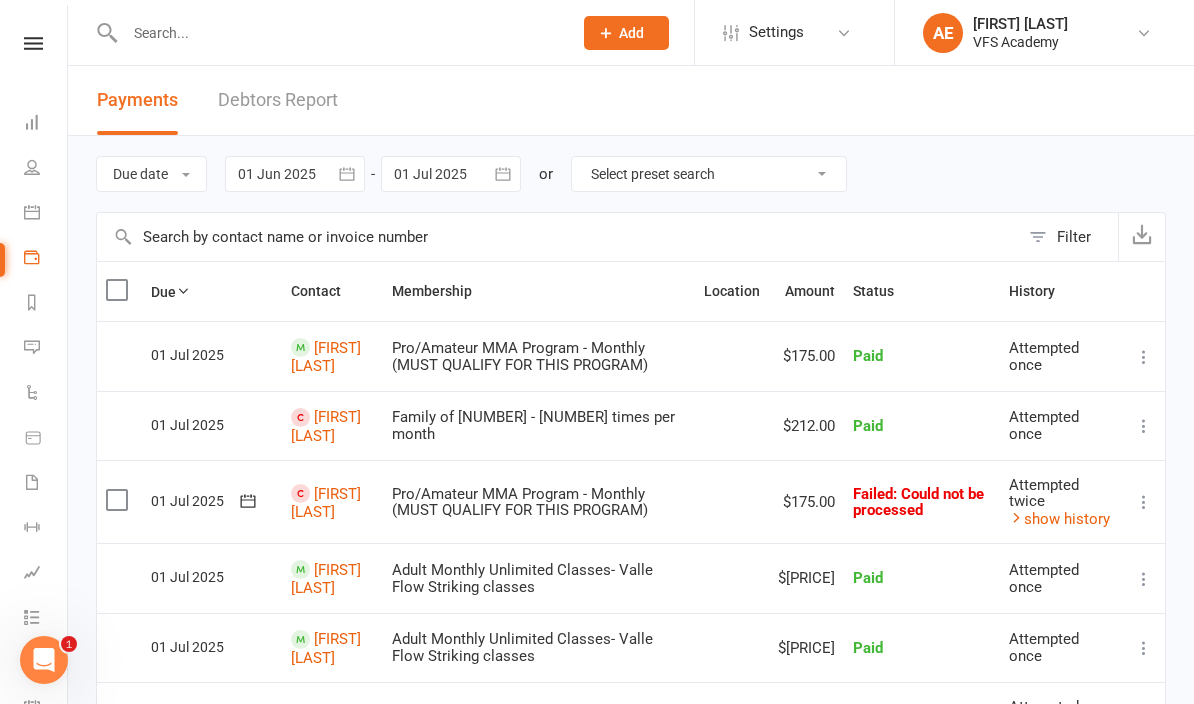 click at bounding box center [347, 174] 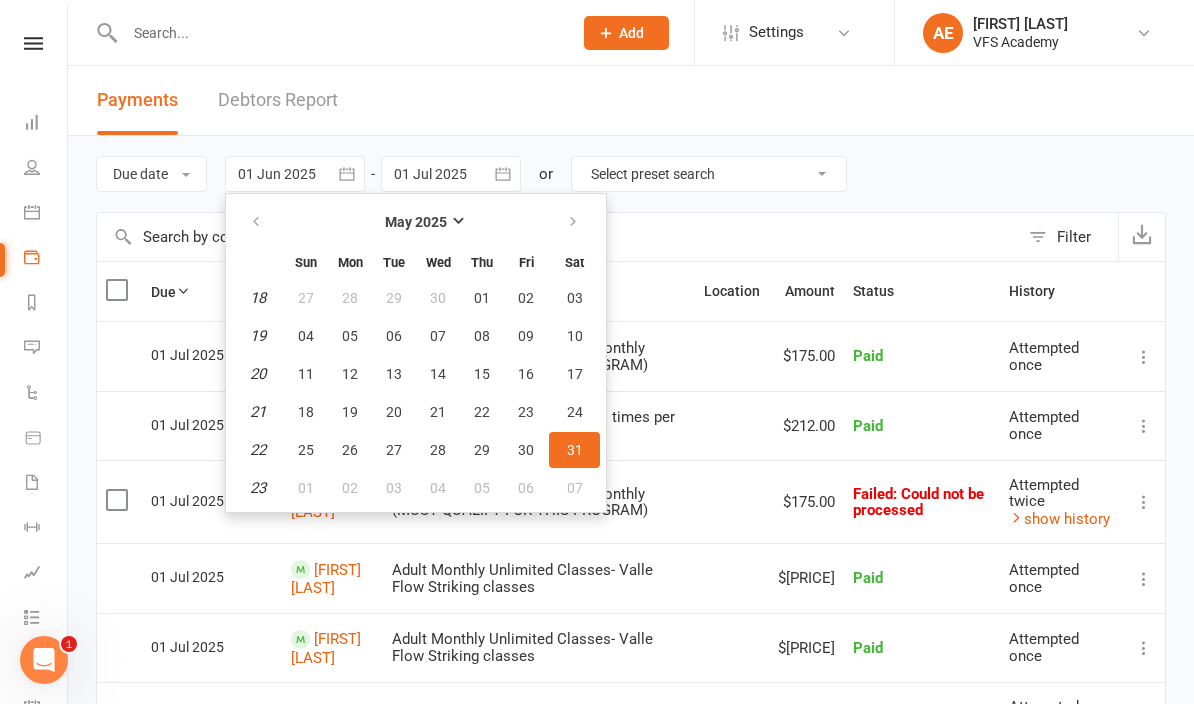 click at bounding box center [573, 222] 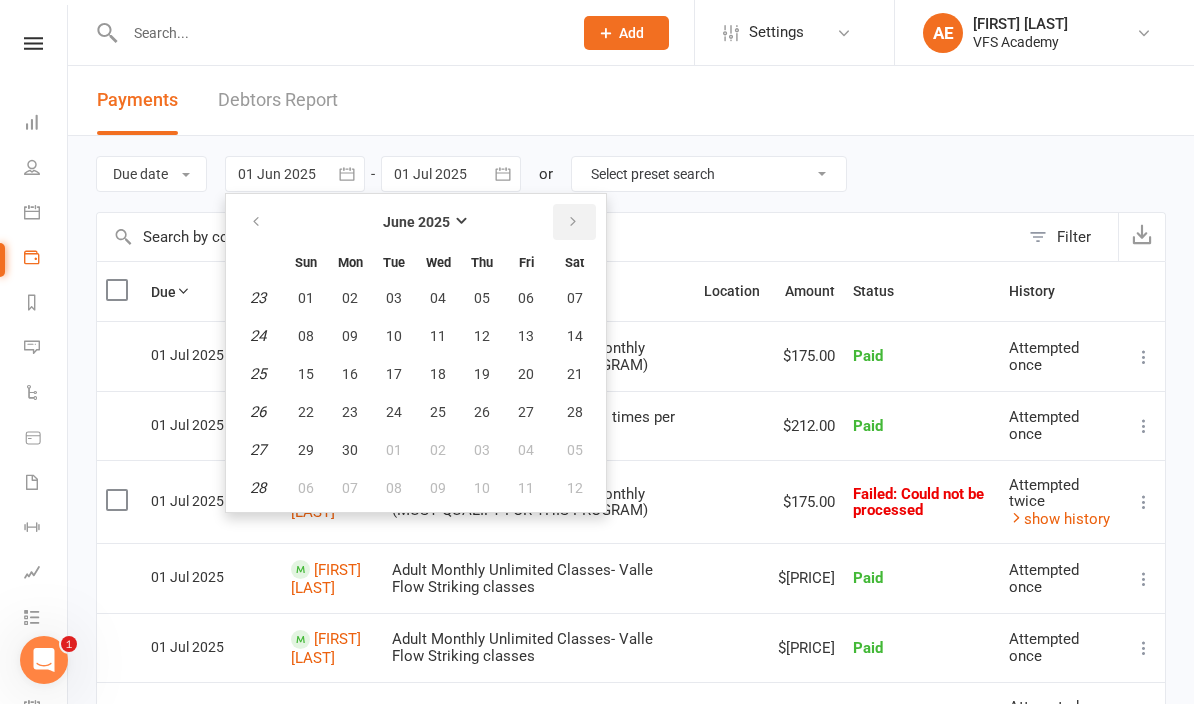 click at bounding box center [574, 222] 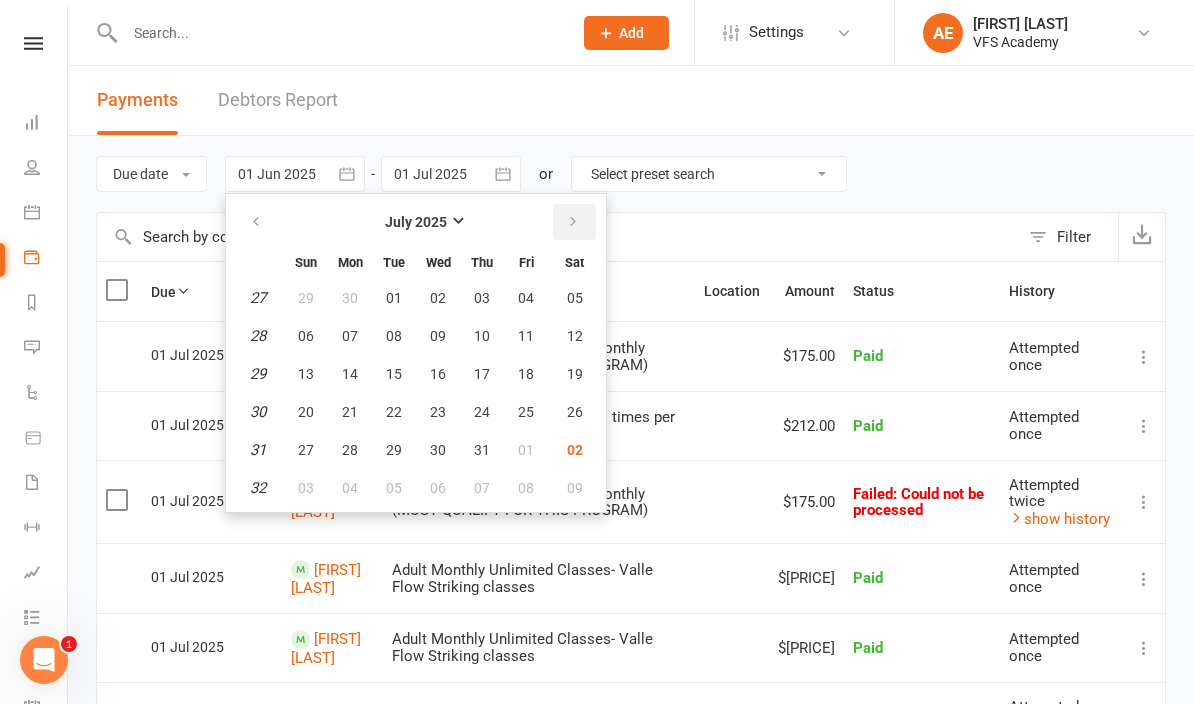 click on "01" at bounding box center (394, 298) 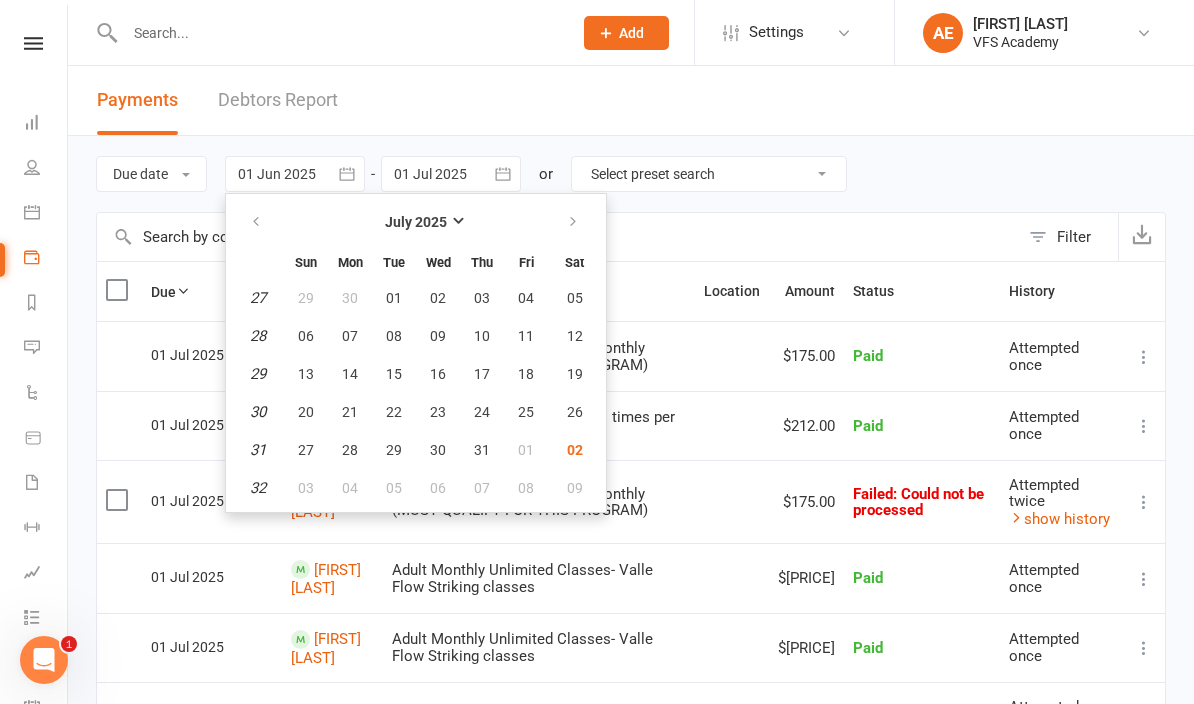 type on "01 Jul 2025" 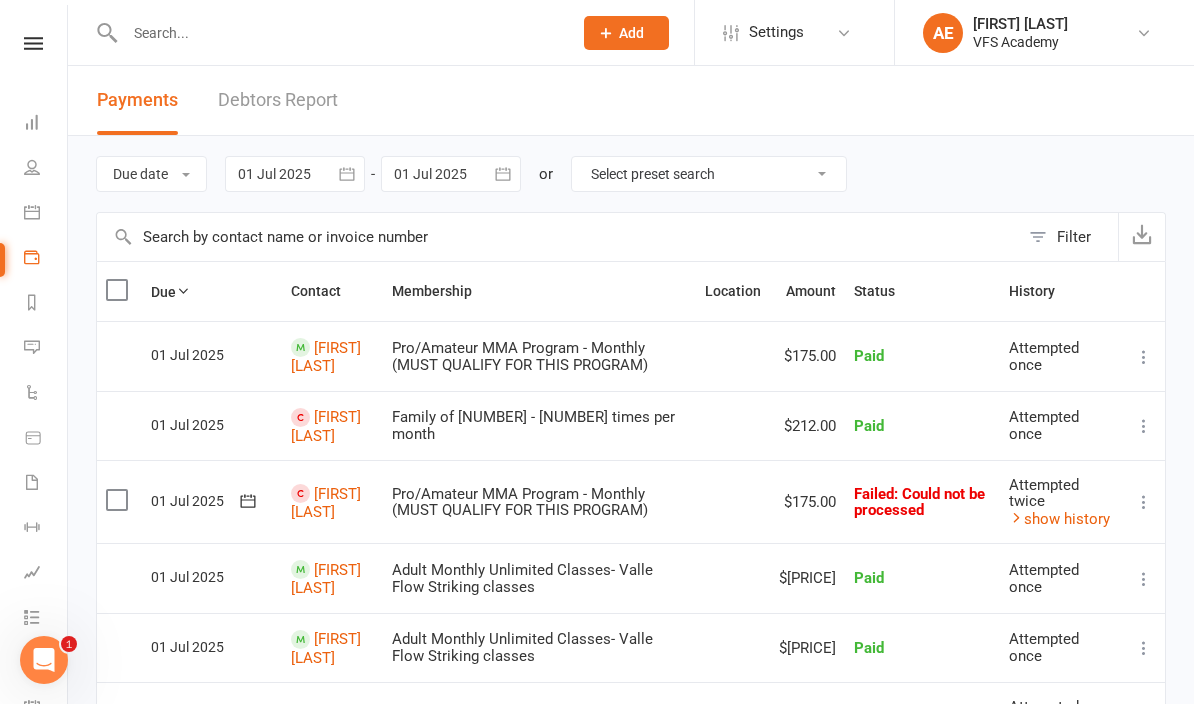 click 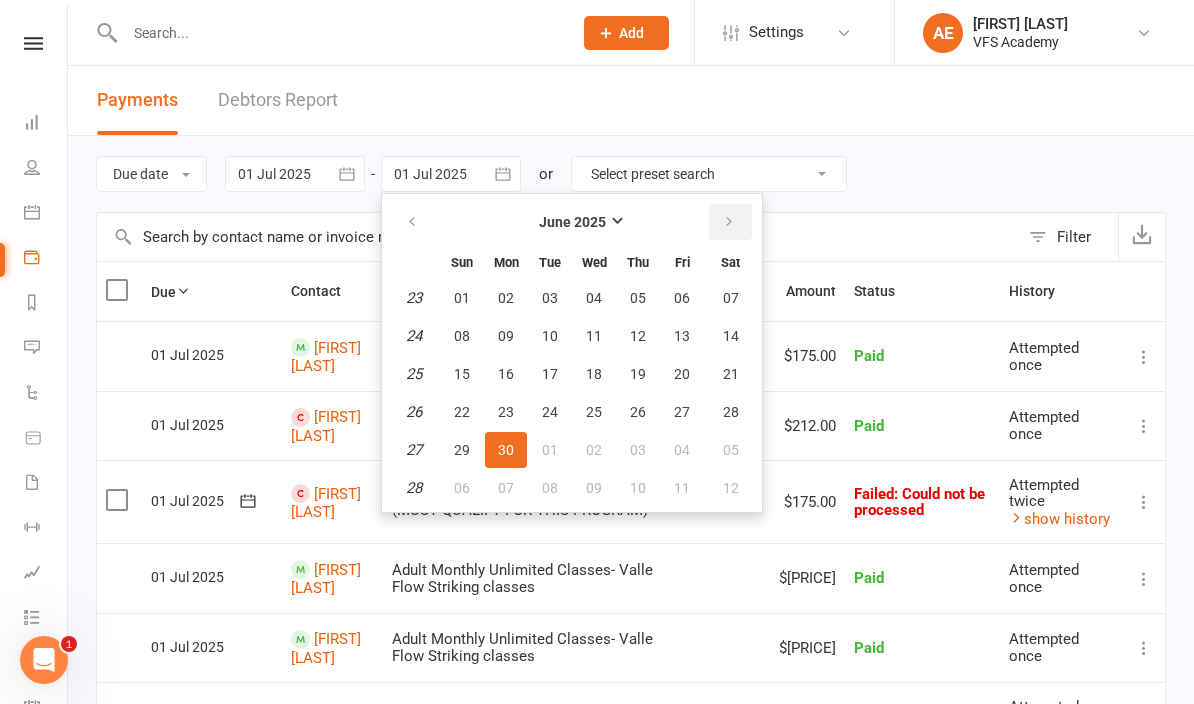 click at bounding box center (729, 222) 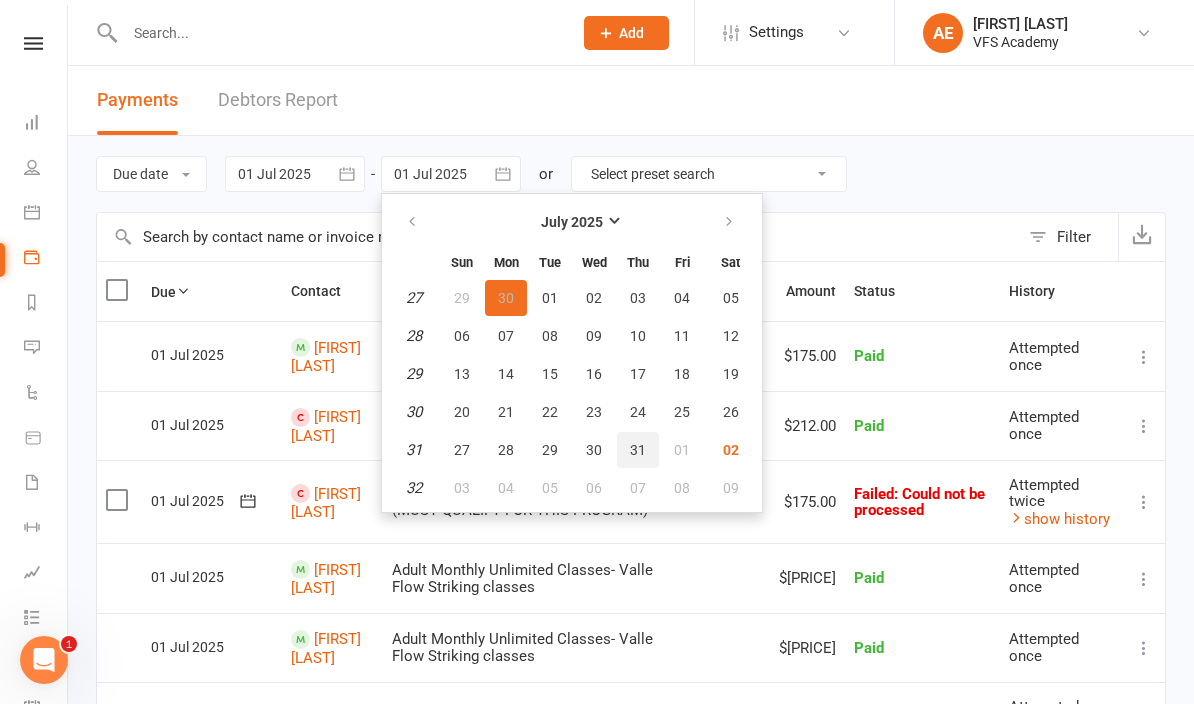 click on "31" at bounding box center [638, 450] 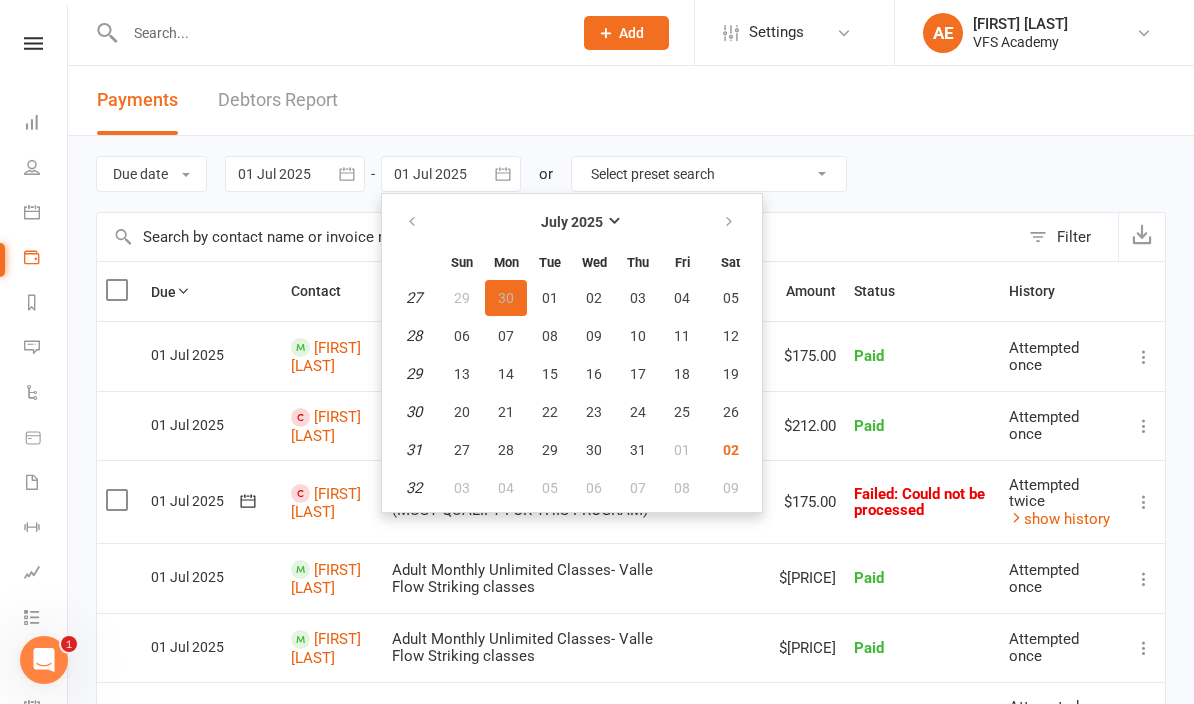 type on "31 Jul 2025" 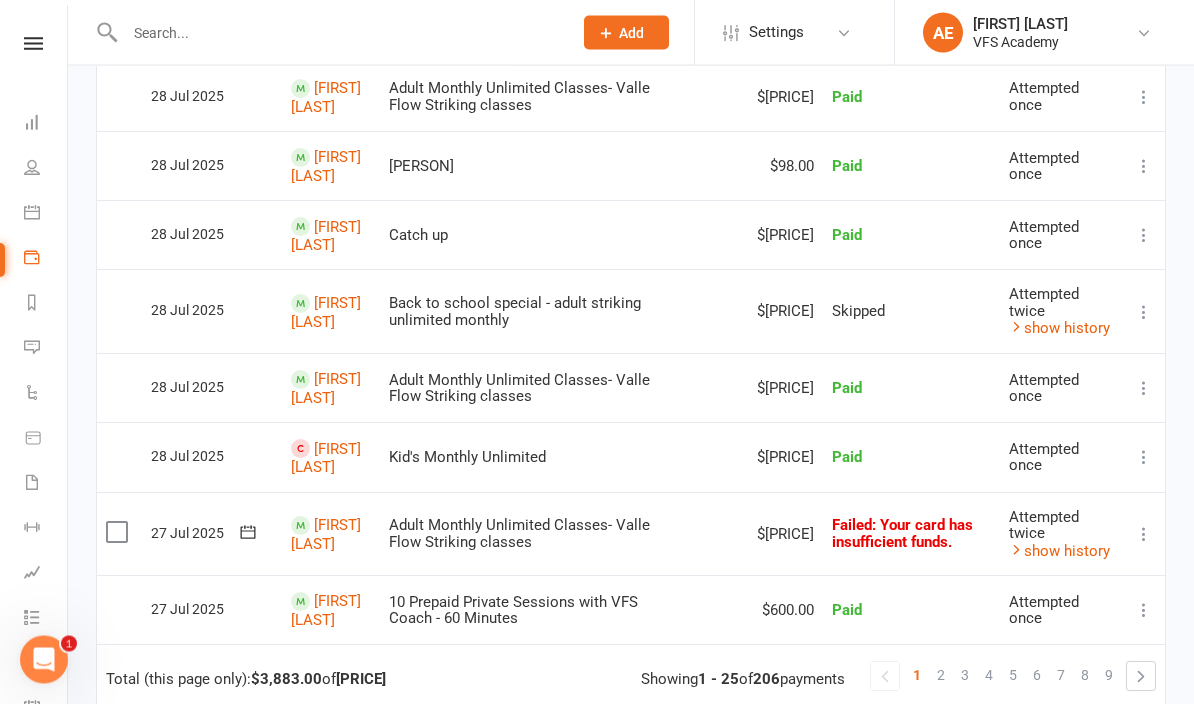 scroll, scrollTop: 1466, scrollLeft: 0, axis: vertical 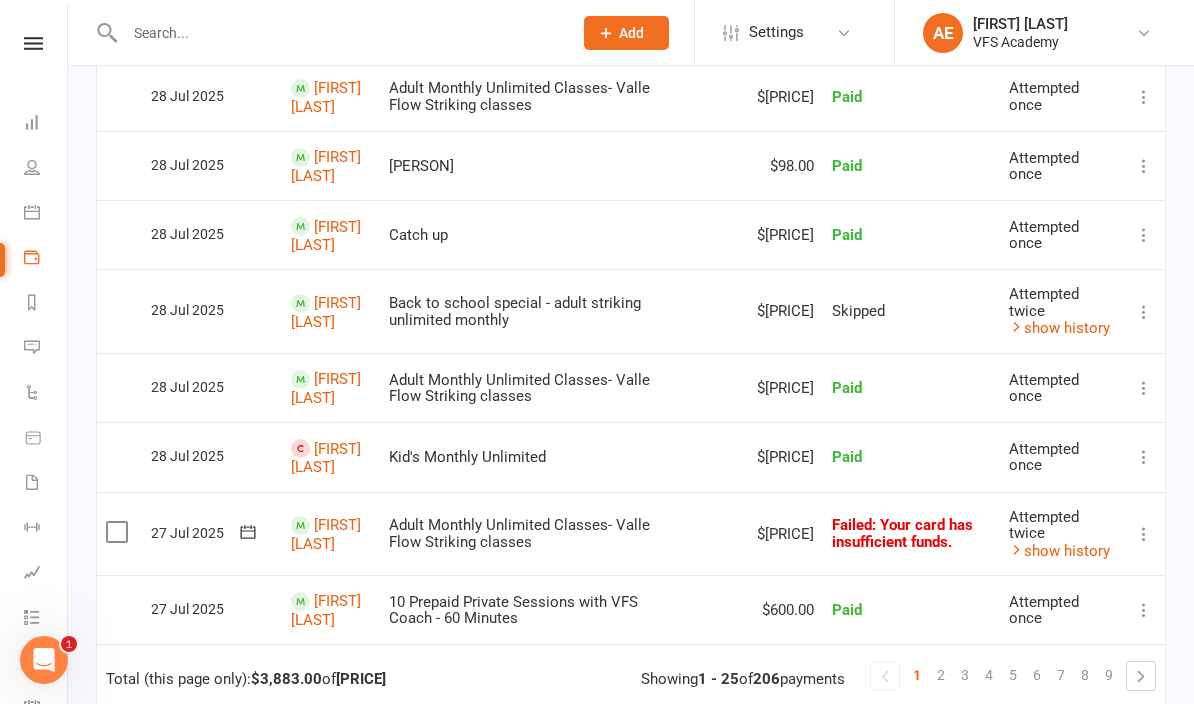 click at bounding box center (1141, 676) 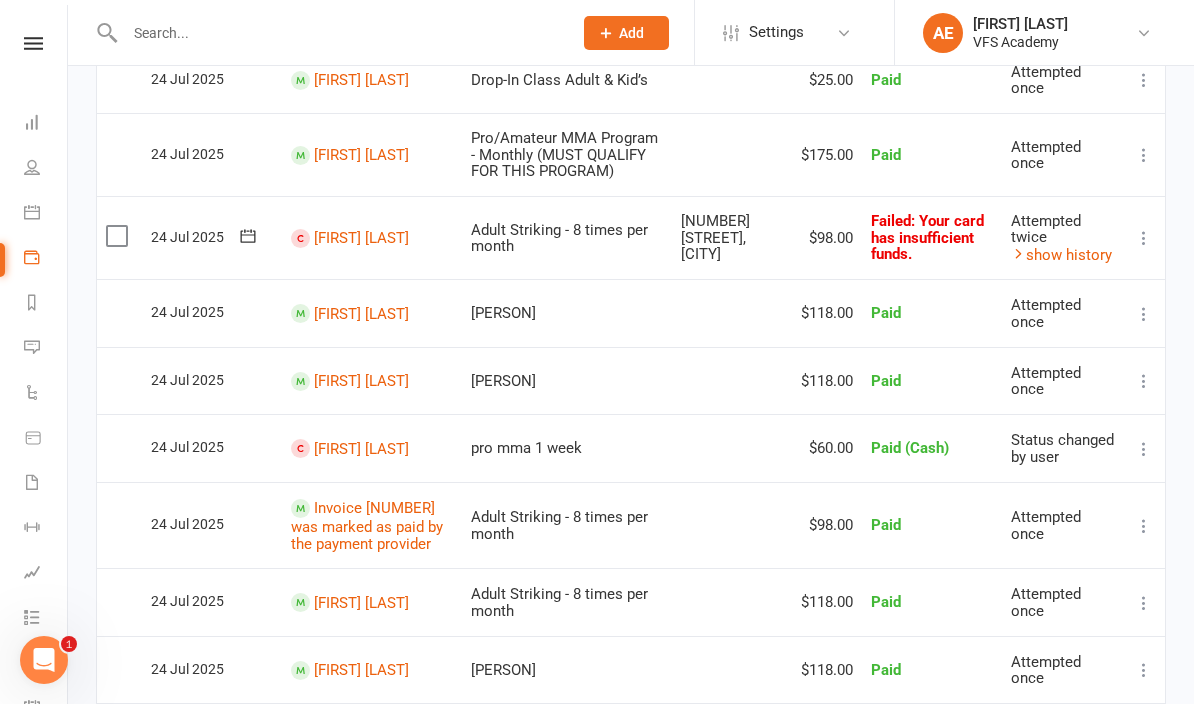 scroll, scrollTop: 1348, scrollLeft: 0, axis: vertical 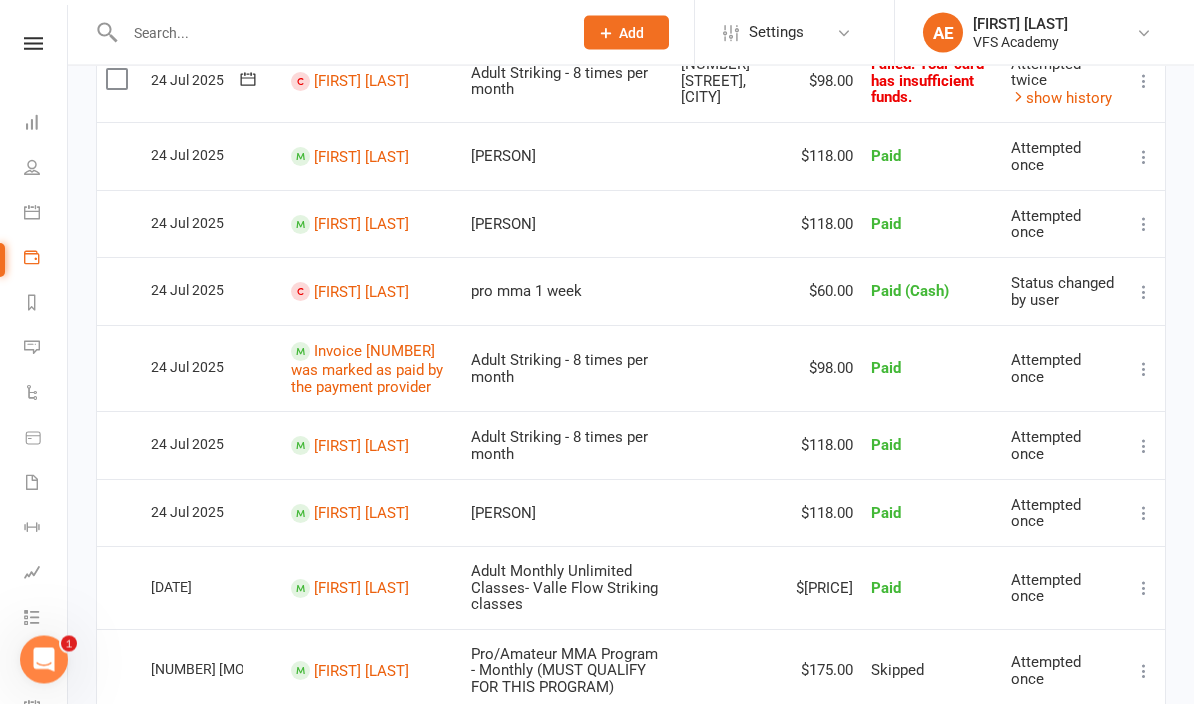 click at bounding box center [1141, 827] 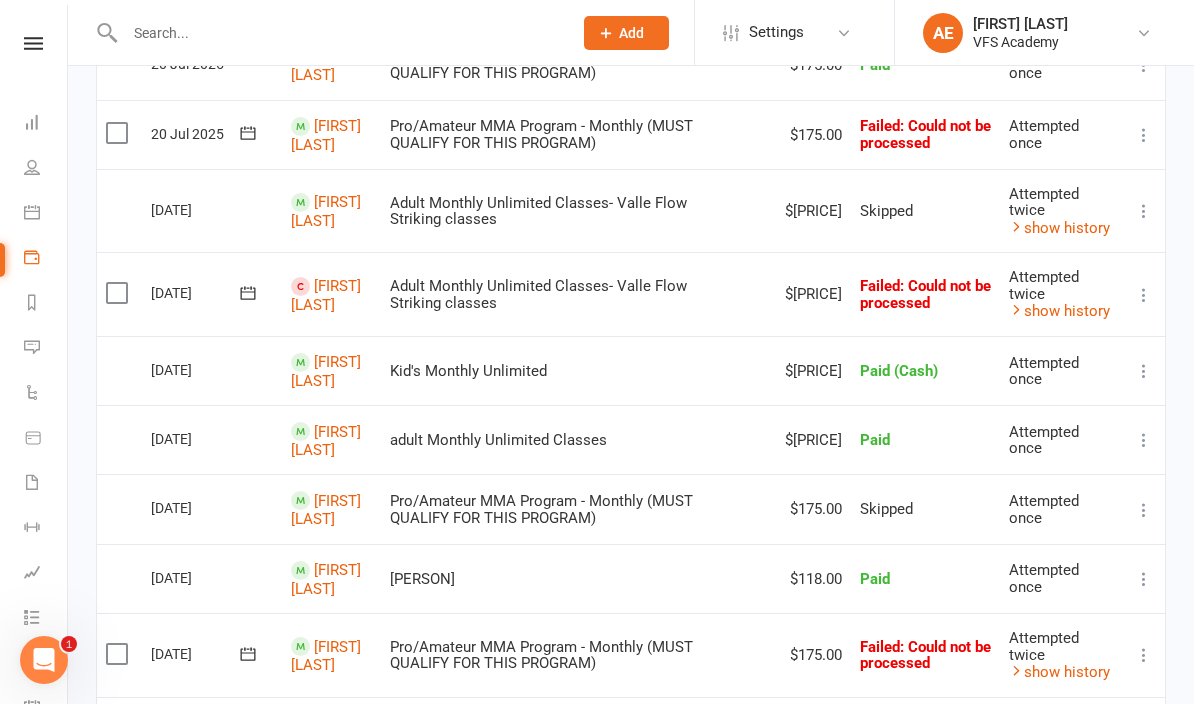 scroll, scrollTop: 1439, scrollLeft: 0, axis: vertical 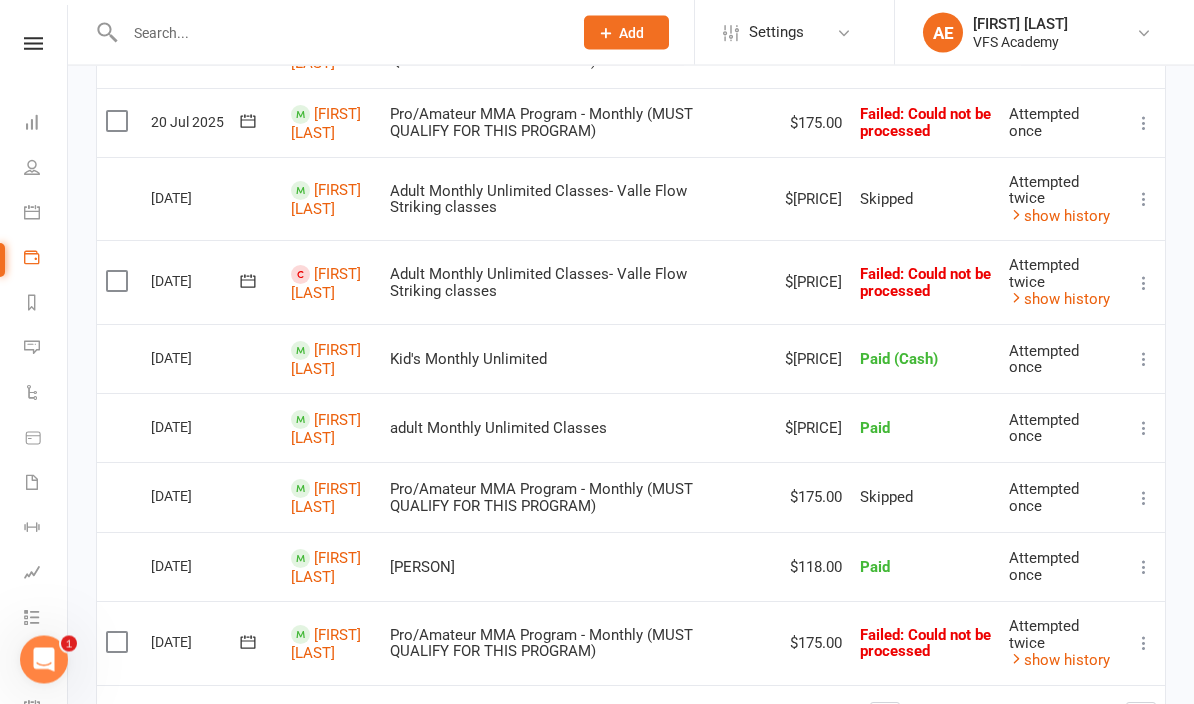 click at bounding box center [1141, 718] 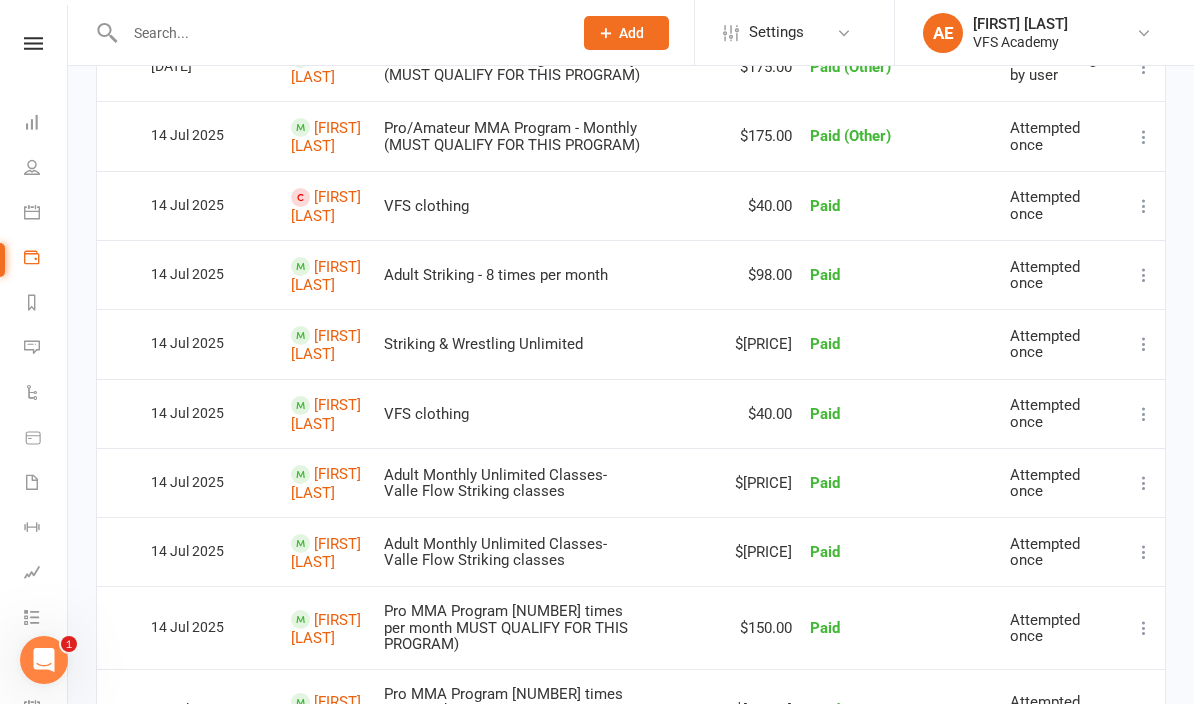 scroll, scrollTop: 1332, scrollLeft: 0, axis: vertical 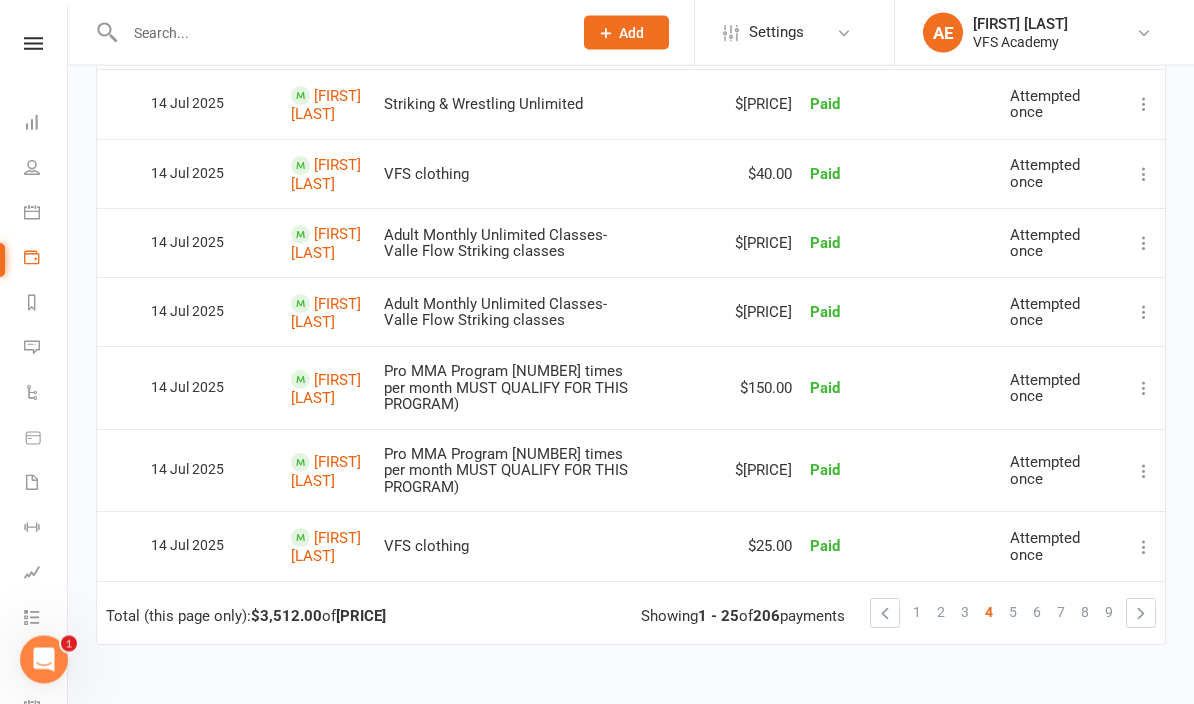 click at bounding box center (1141, 614) 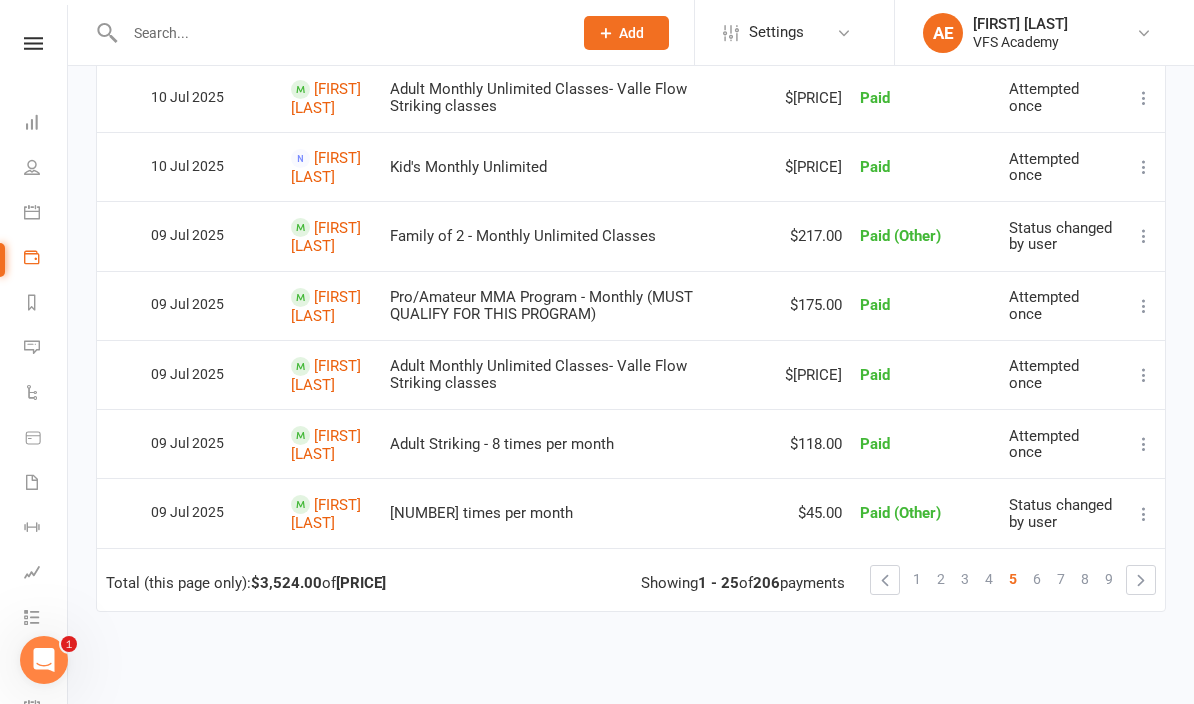 scroll, scrollTop: 1535, scrollLeft: 0, axis: vertical 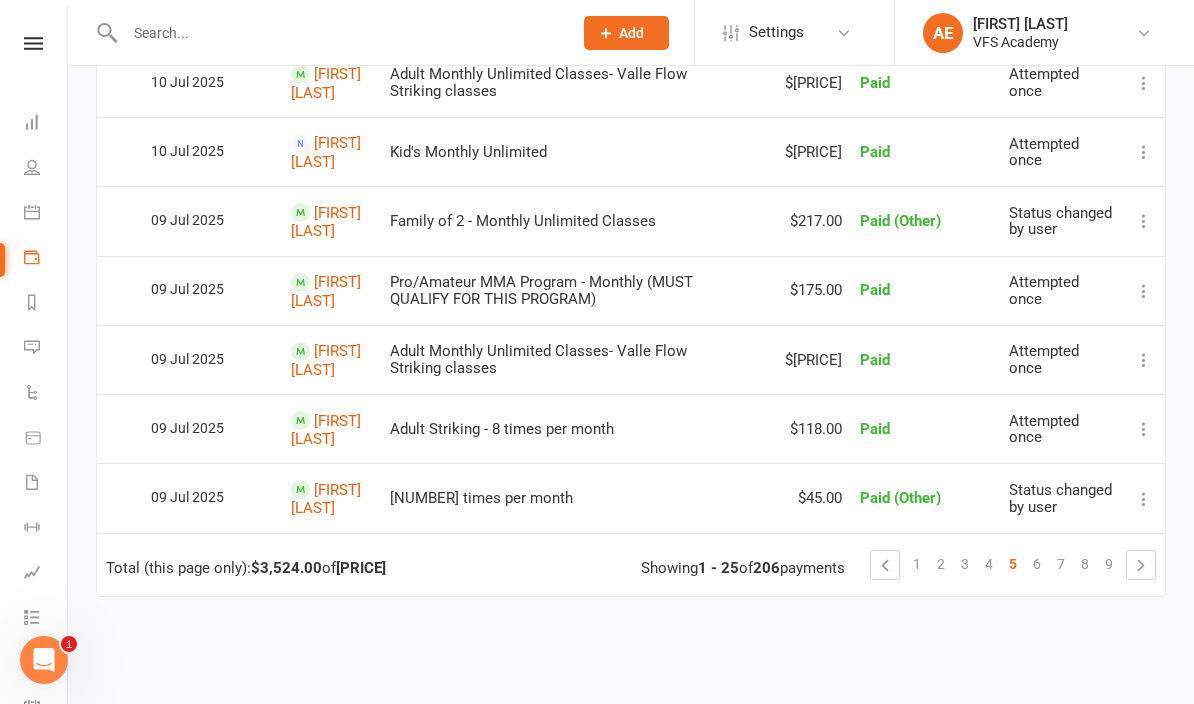 click at bounding box center [1141, 565] 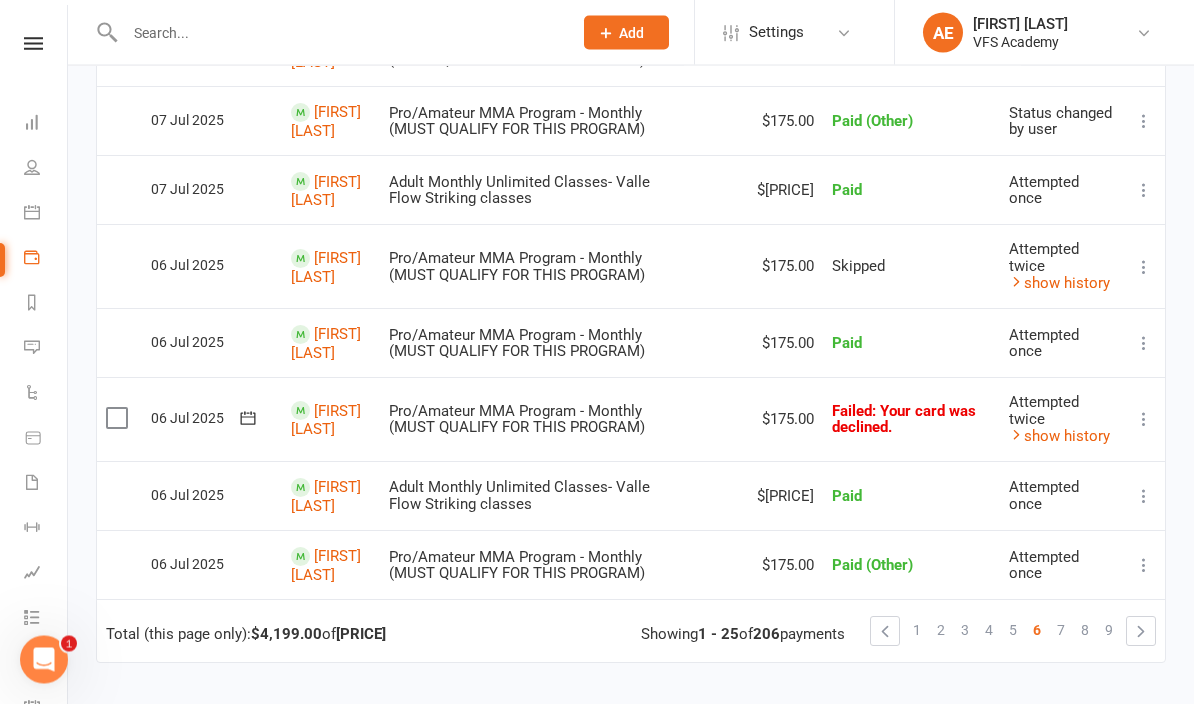 scroll, scrollTop: 1549, scrollLeft: 0, axis: vertical 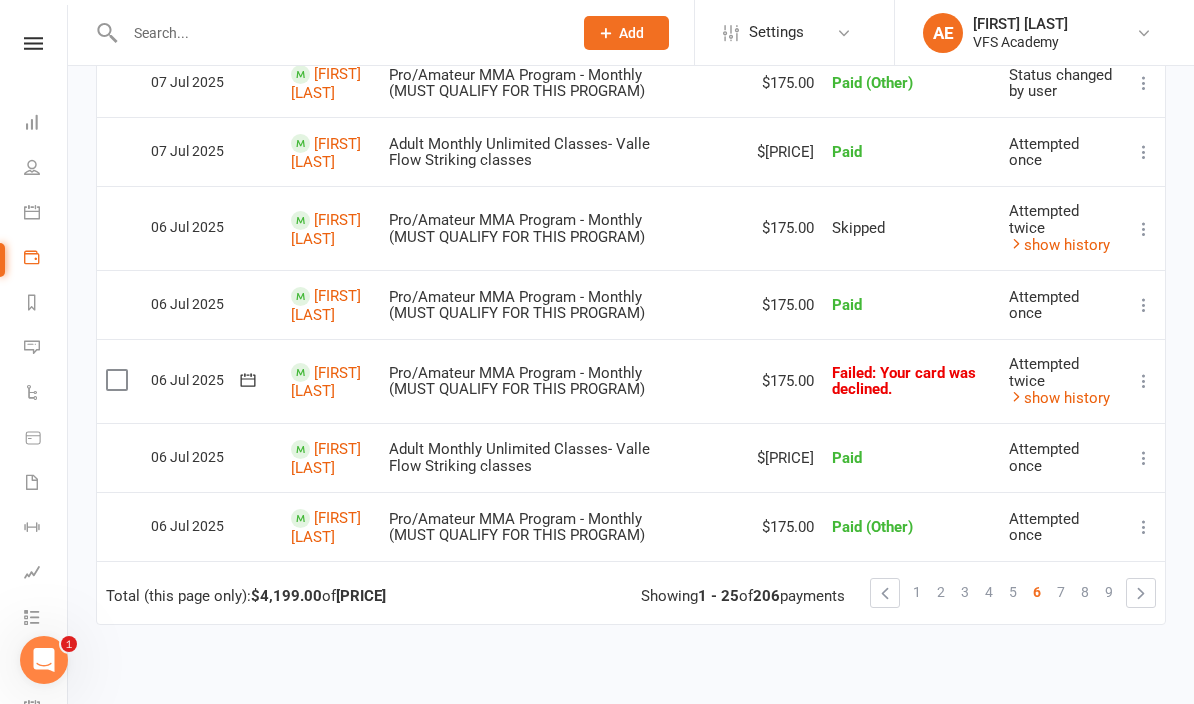 click at bounding box center (1141, 593) 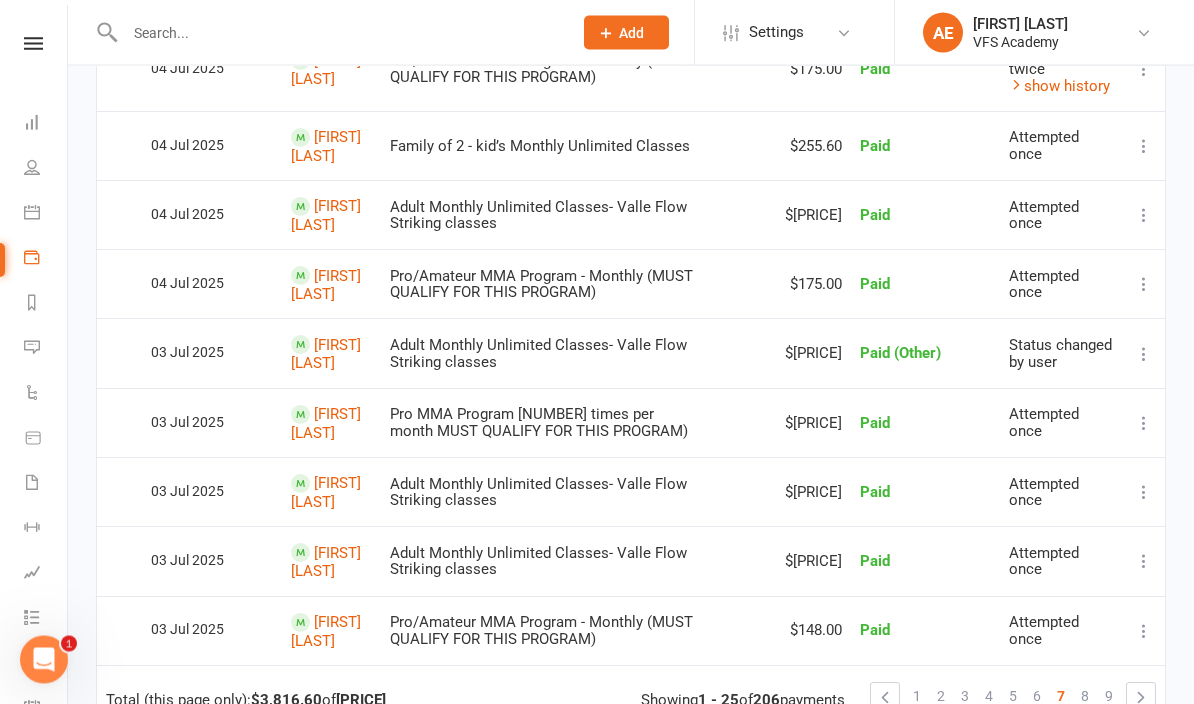 scroll, scrollTop: 1429, scrollLeft: 0, axis: vertical 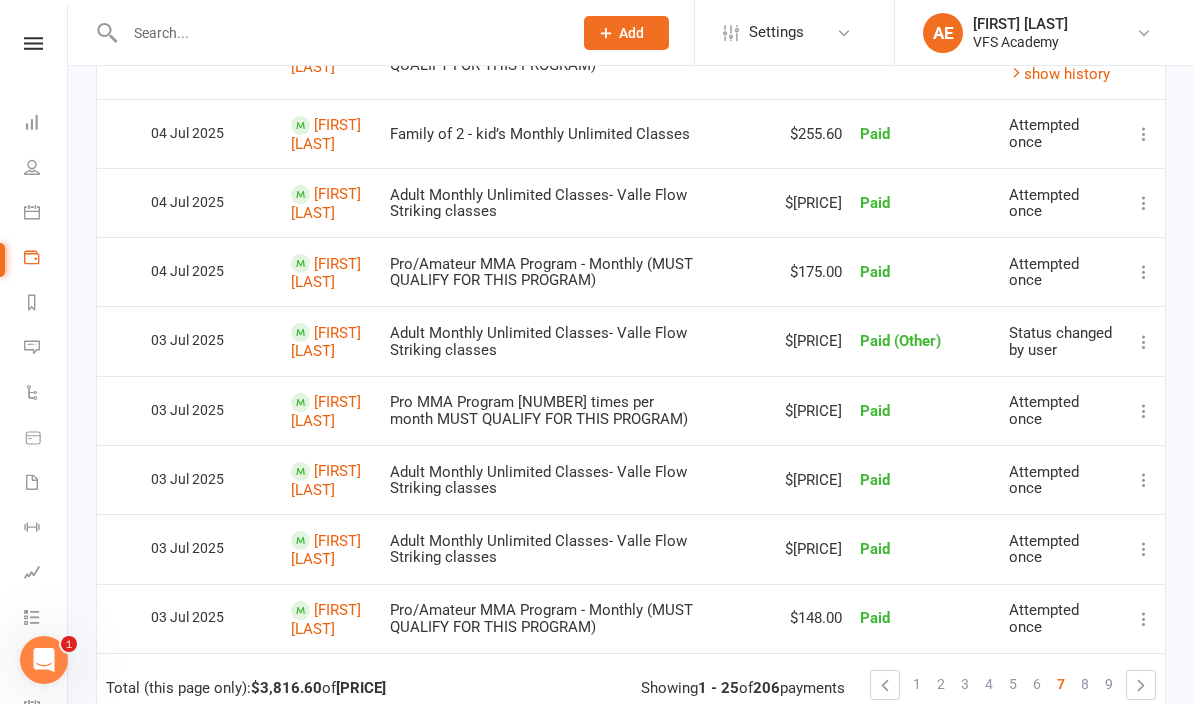 click at bounding box center (1141, 685) 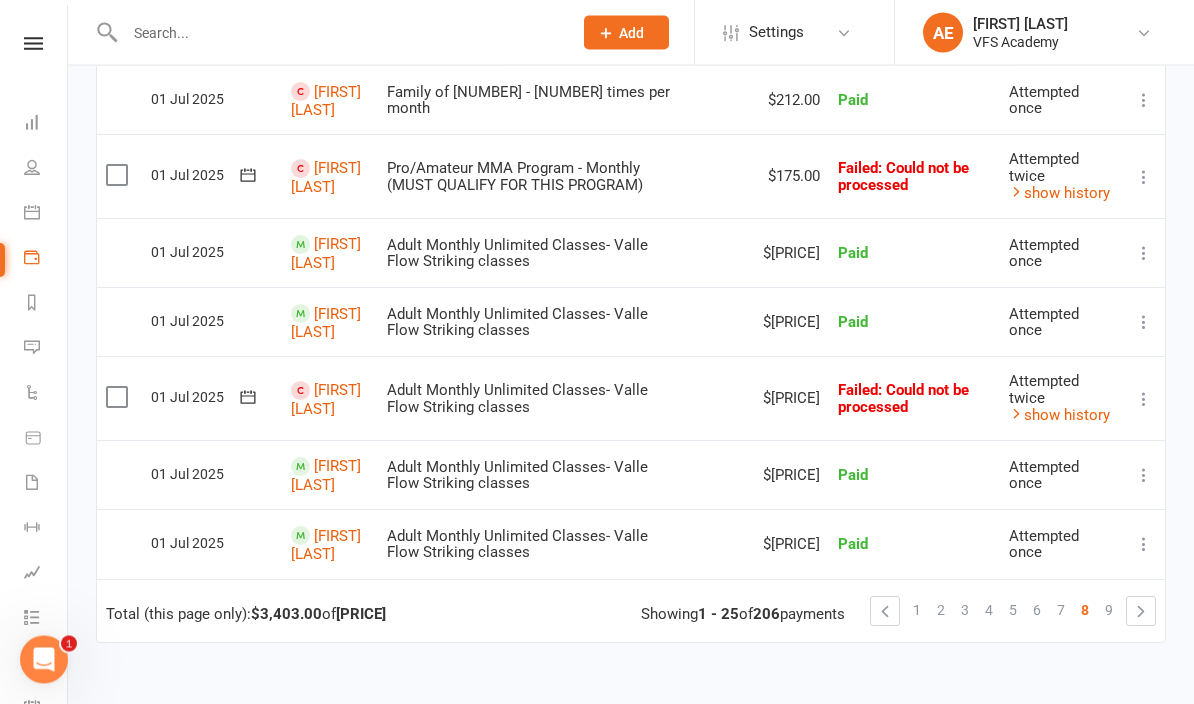 scroll, scrollTop: 1544, scrollLeft: 0, axis: vertical 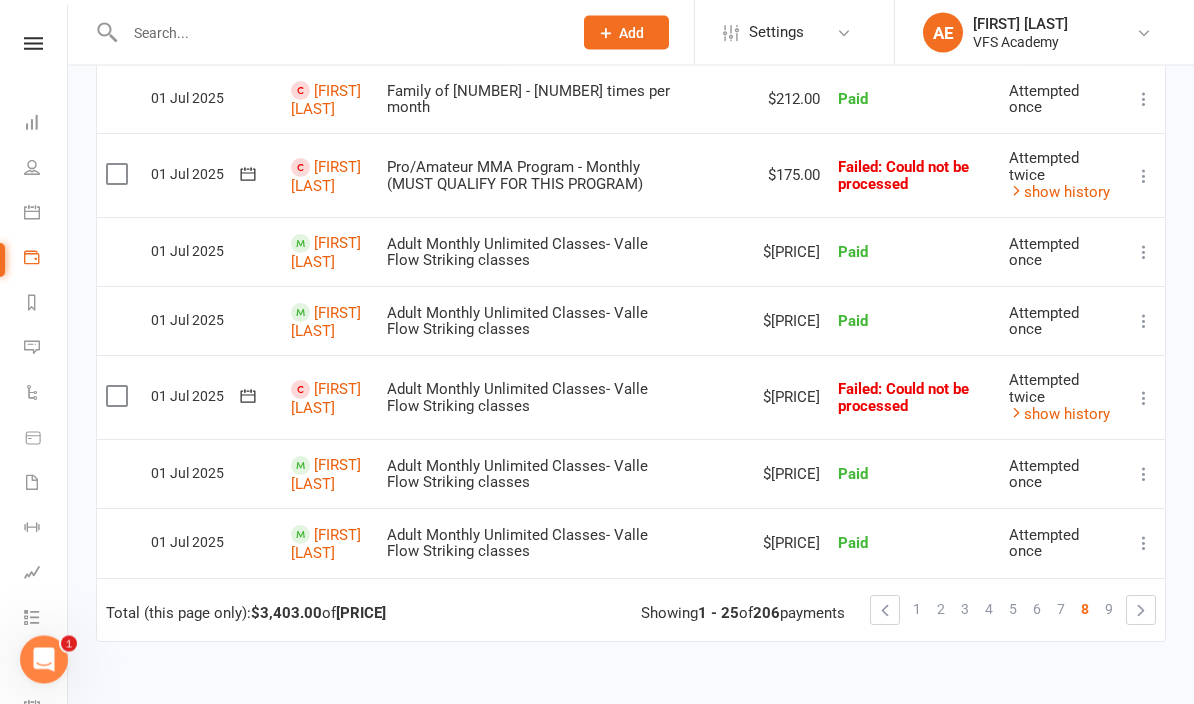 click at bounding box center [1141, 611] 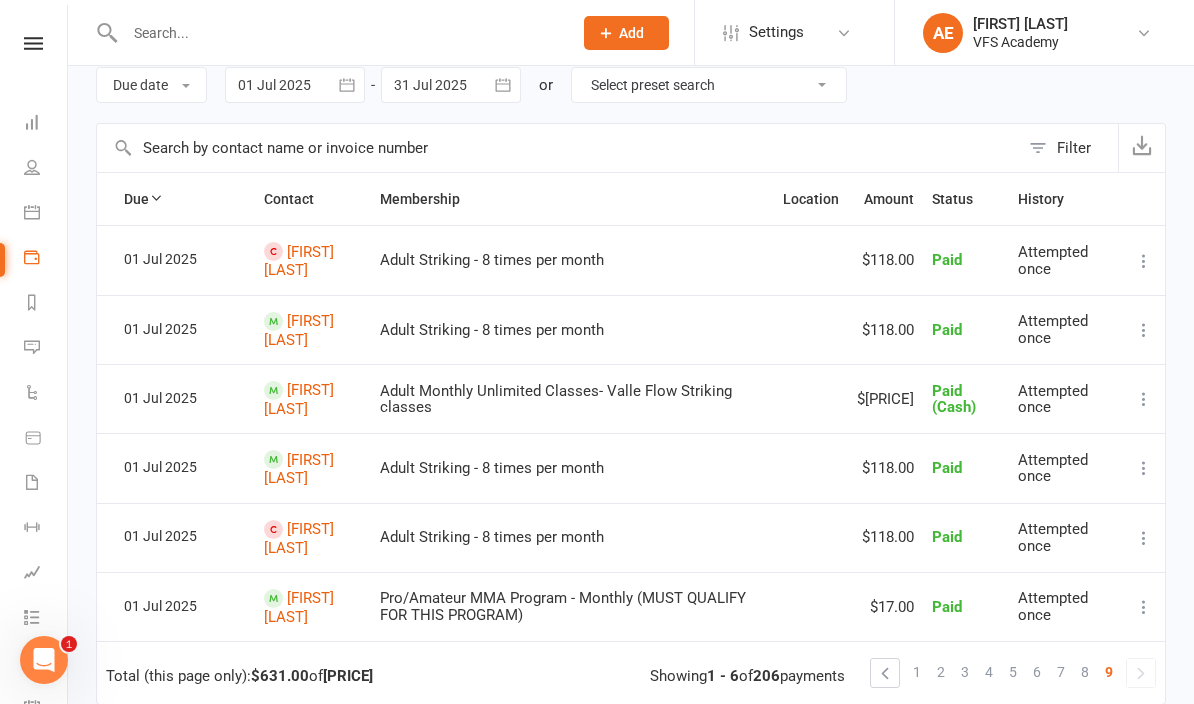 scroll, scrollTop: 304, scrollLeft: 0, axis: vertical 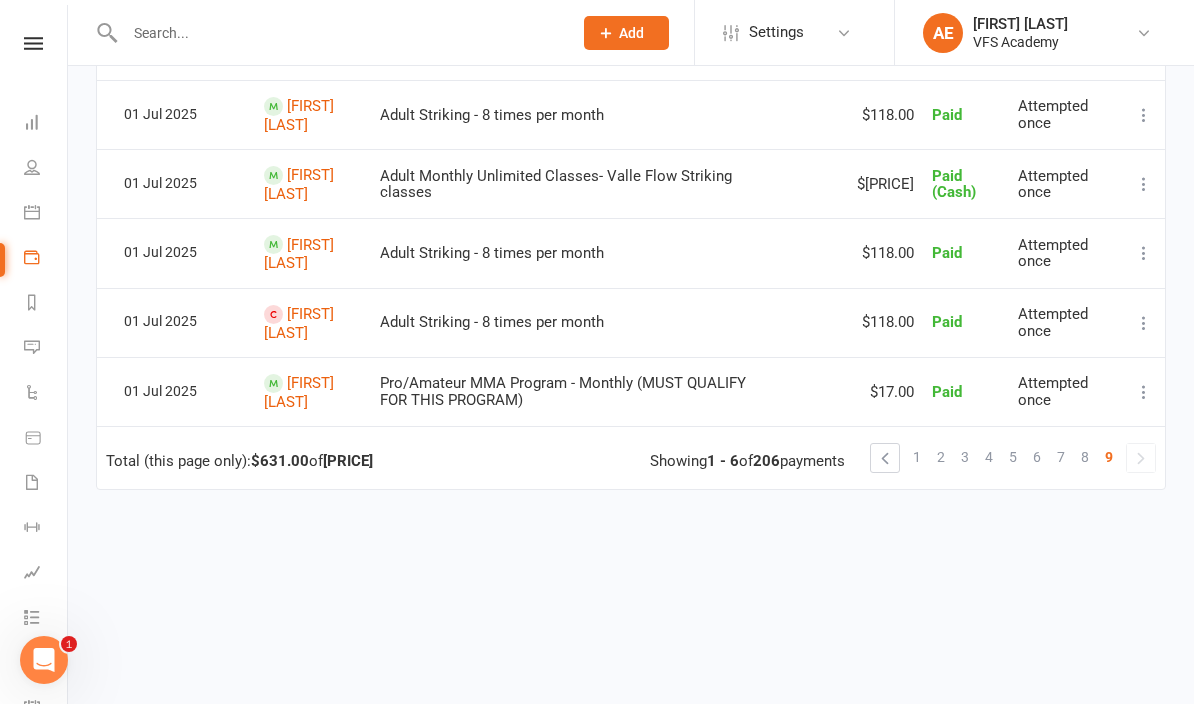 click at bounding box center [33, 43] 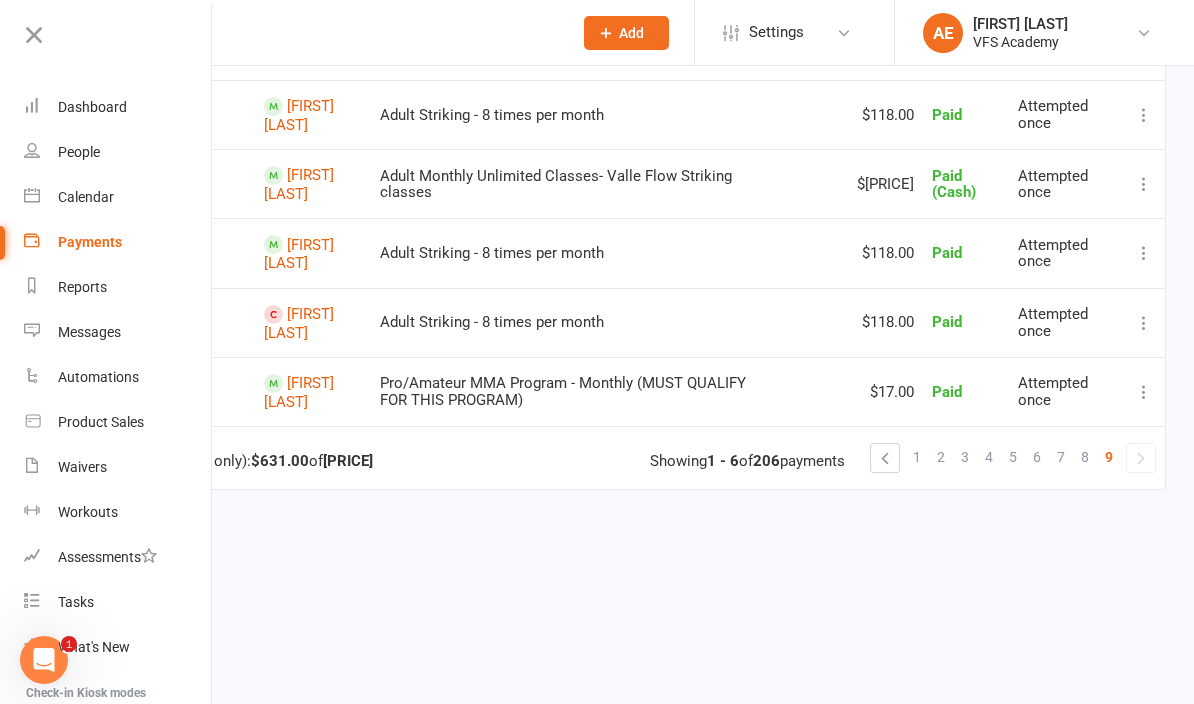 click on "Calendar" at bounding box center (86, 197) 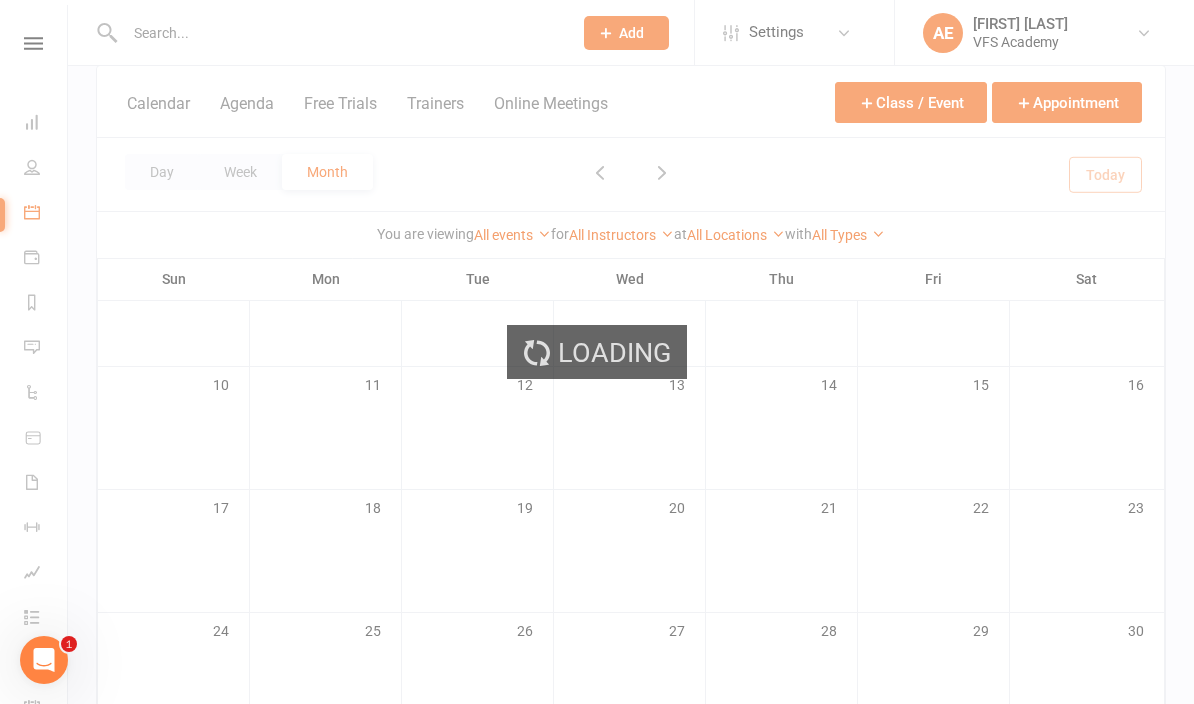 scroll, scrollTop: 0, scrollLeft: 0, axis: both 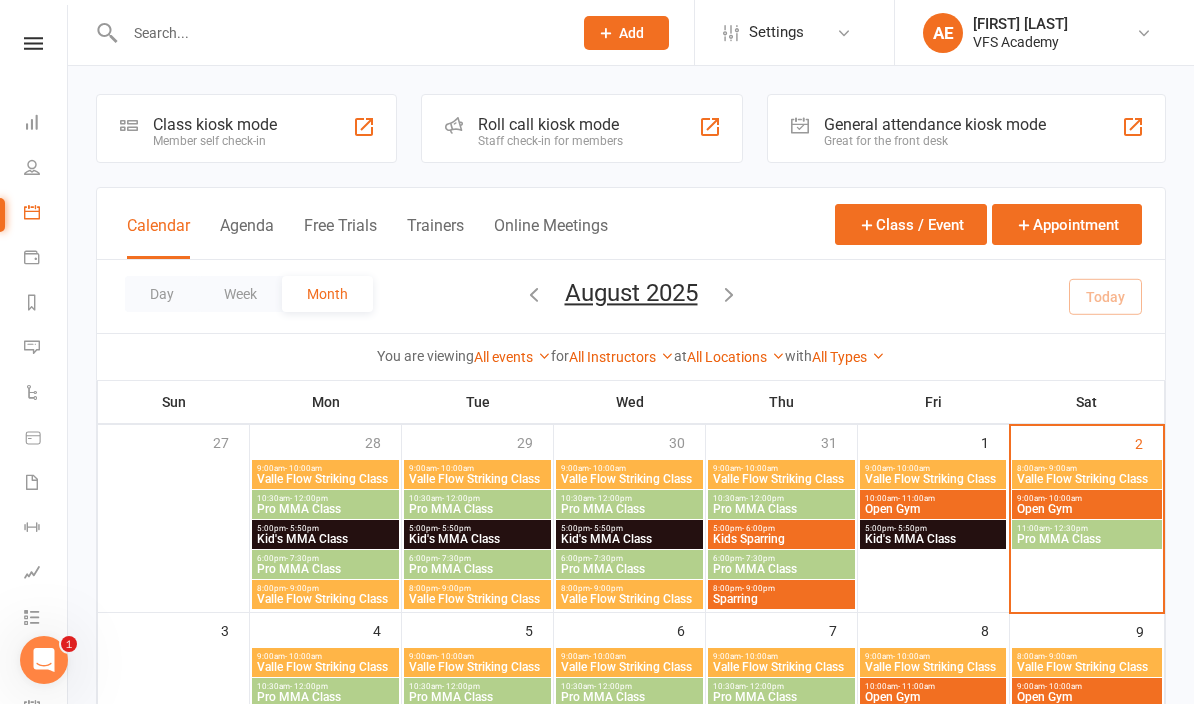 click on "Class kiosk mode" at bounding box center (215, 124) 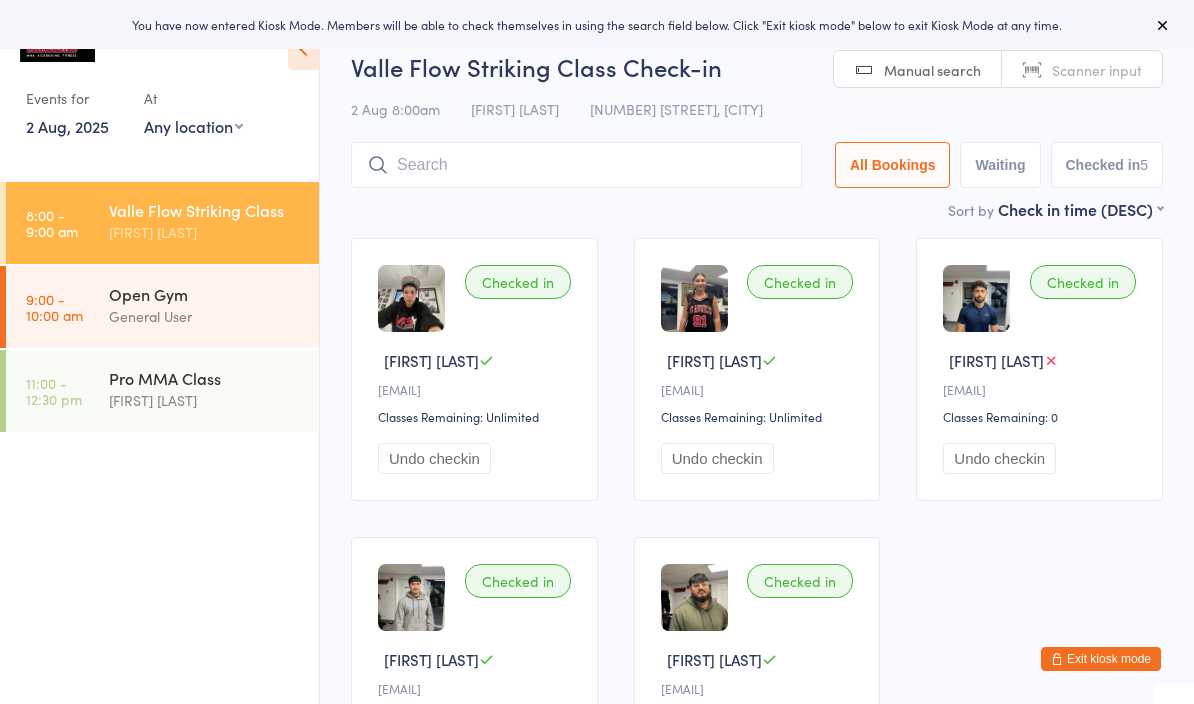 scroll, scrollTop: 0, scrollLeft: 0, axis: both 